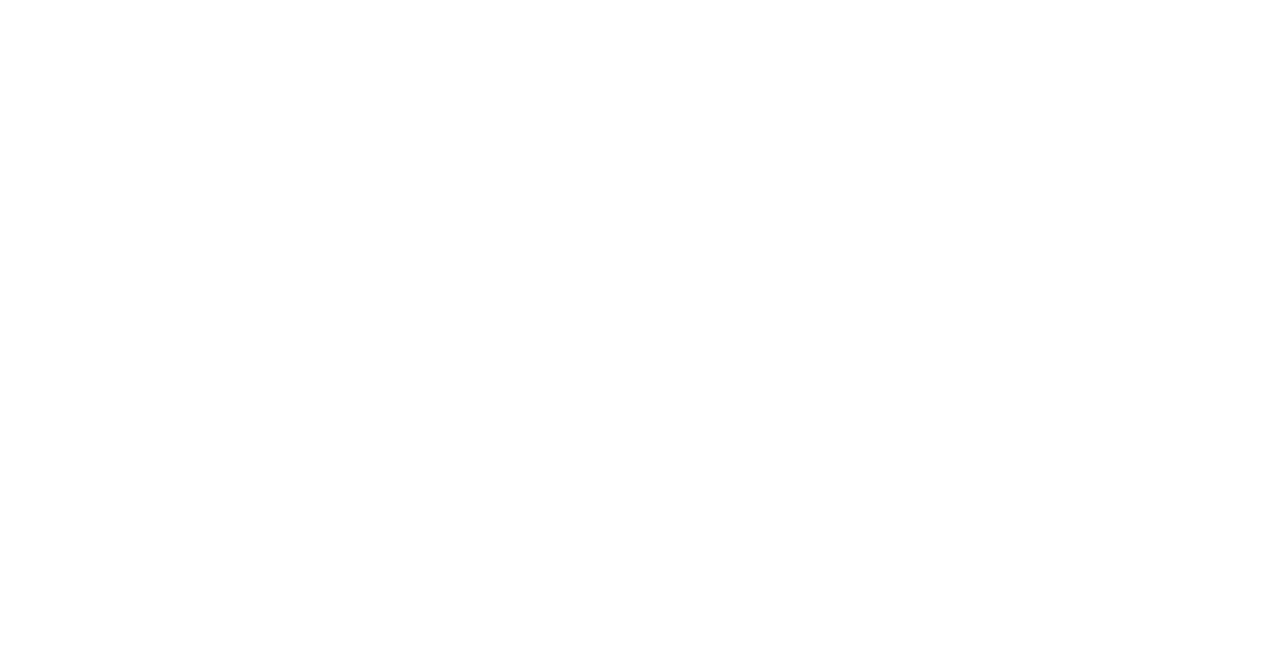 scroll, scrollTop: 0, scrollLeft: 0, axis: both 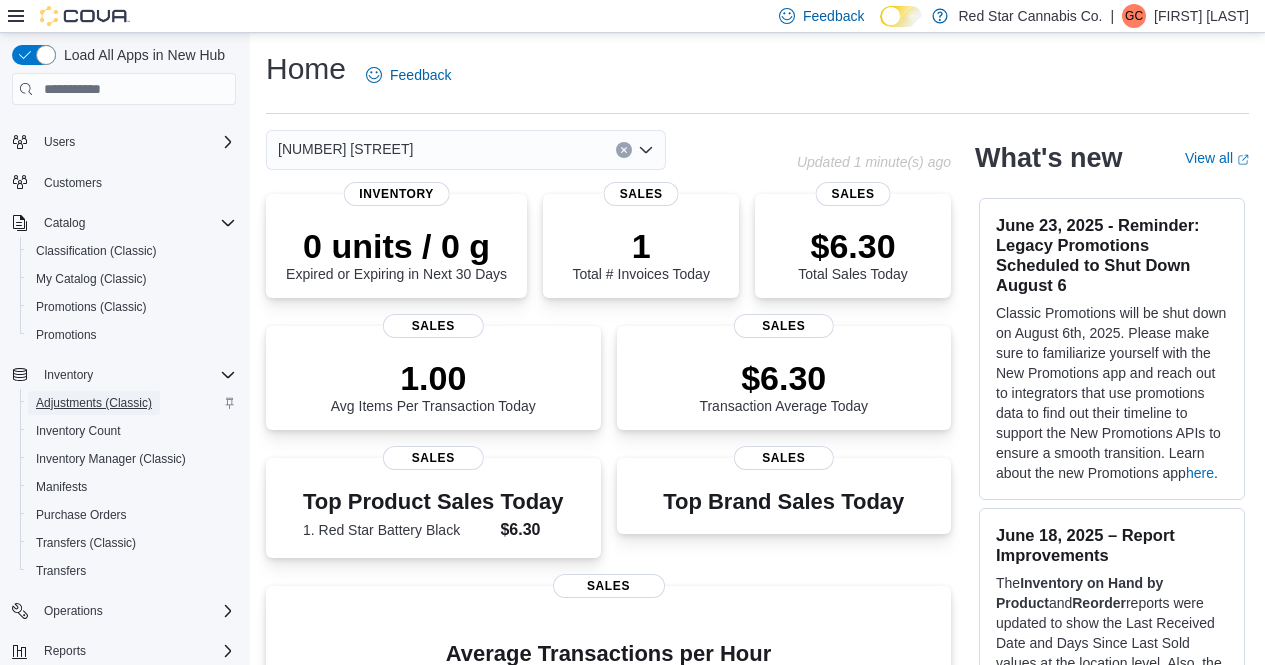 click on "Adjustments (Classic)" at bounding box center (94, 403) 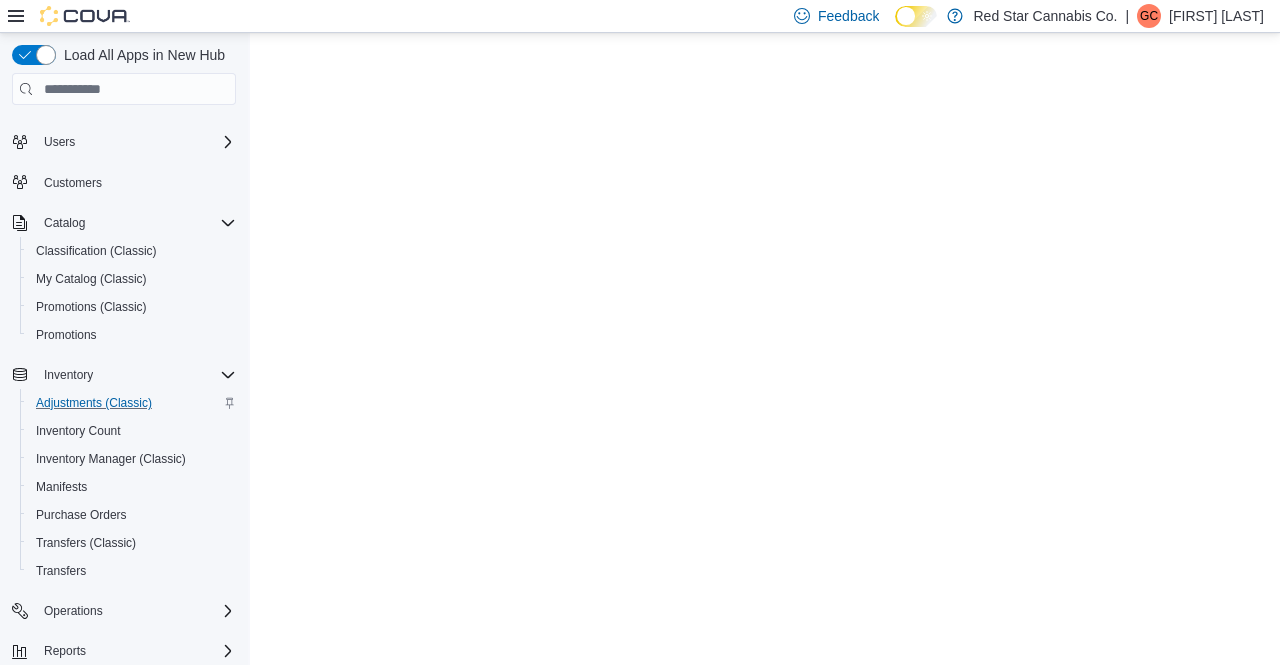 scroll, scrollTop: 0, scrollLeft: 0, axis: both 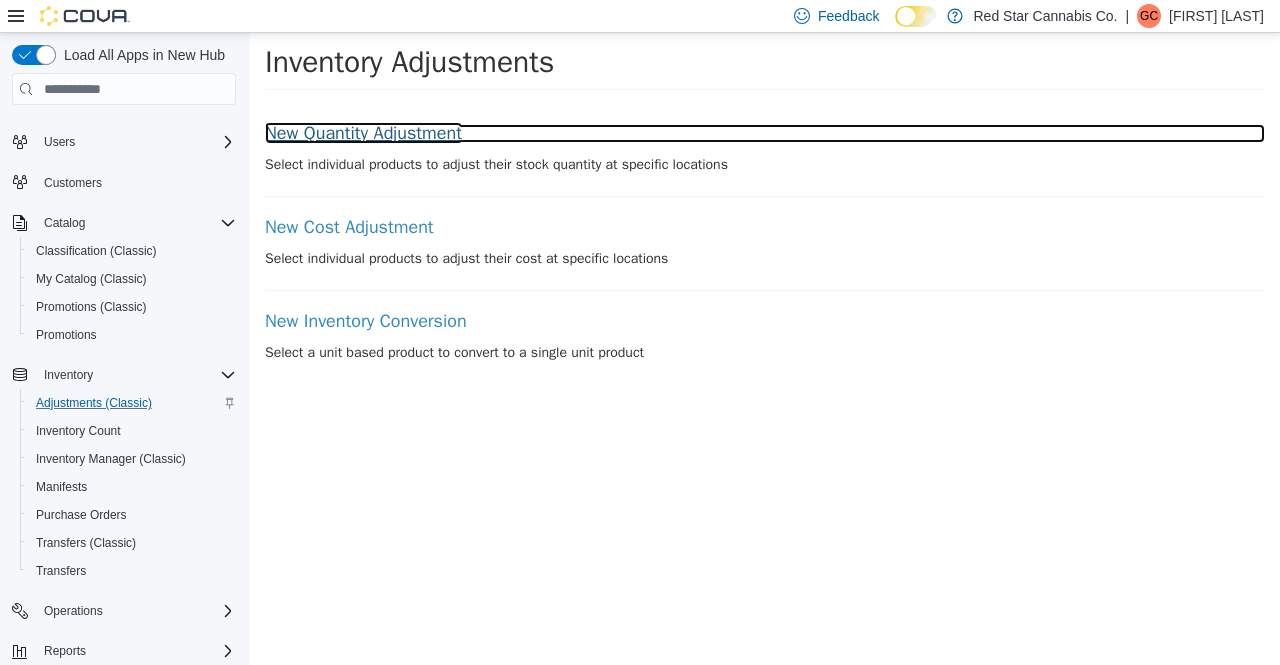 click on "New Quantity Adjustment" at bounding box center (765, 134) 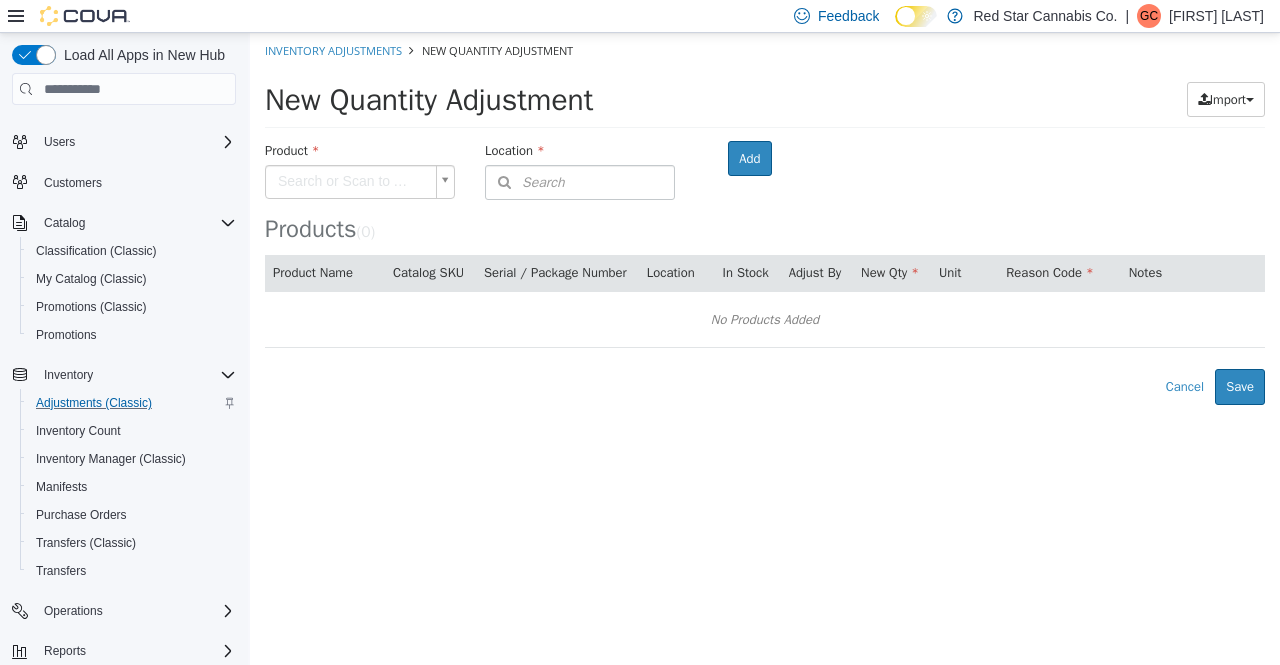 click on "Inventory Adjustments
New Quantity Adjustment
New Quantity Adjustment
Import  Inventory Export (.CSV) Package List (.TXT)
Product     Search or Scan to Add Product                             Location Search Type 3 or more characters or browse       [COMPANY_NAME]     (2)         [STREET_NUMBER] [STREET_NAME]             [COMPANY_NAME]         Room   Add Products  ( 0 ) Product Name Catalog SKU Serial / Package Number Location In Stock Adjust By New Qty Unit Reason Code Notes No Products Added Error saving adjustment please resolve the errors above. Cancel Save" at bounding box center (765, 219) 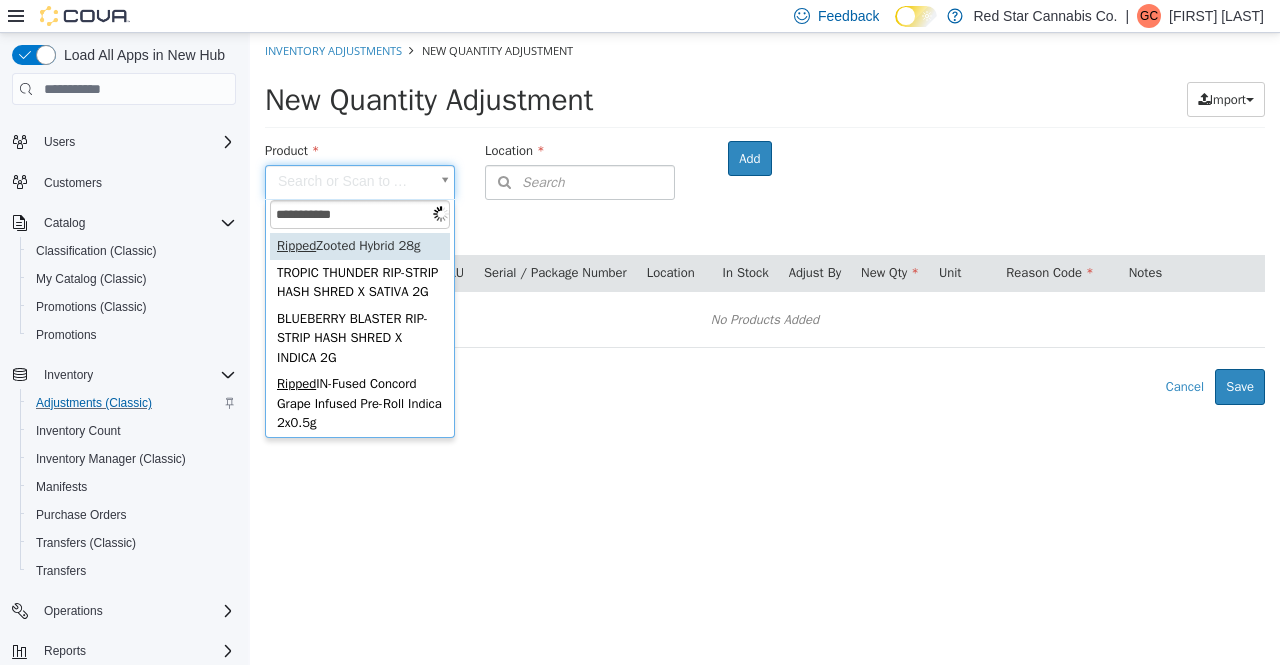 type on "**********" 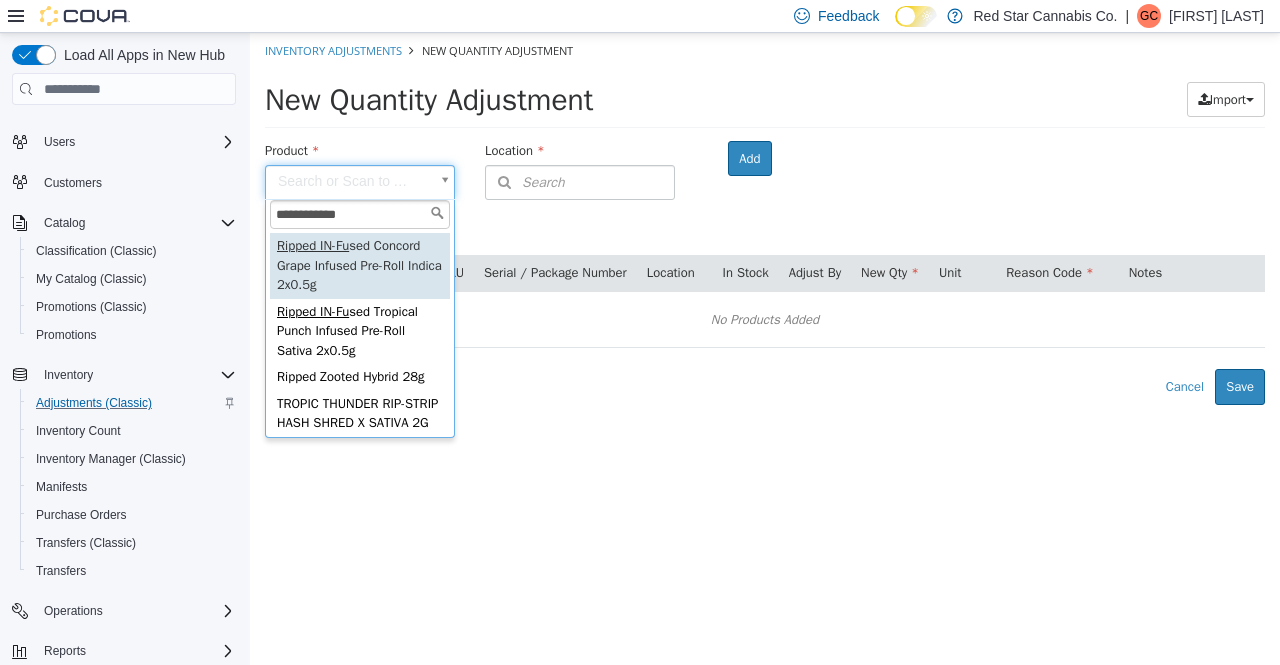 type on "**********" 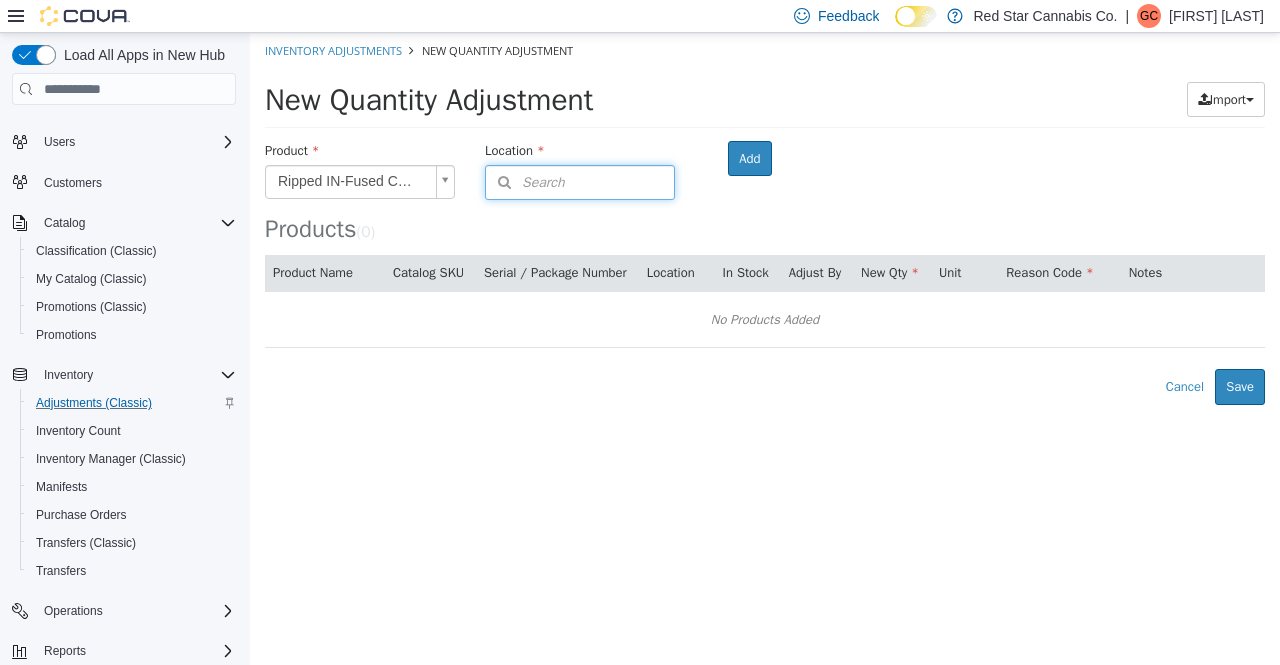 click on "Search" at bounding box center (525, 182) 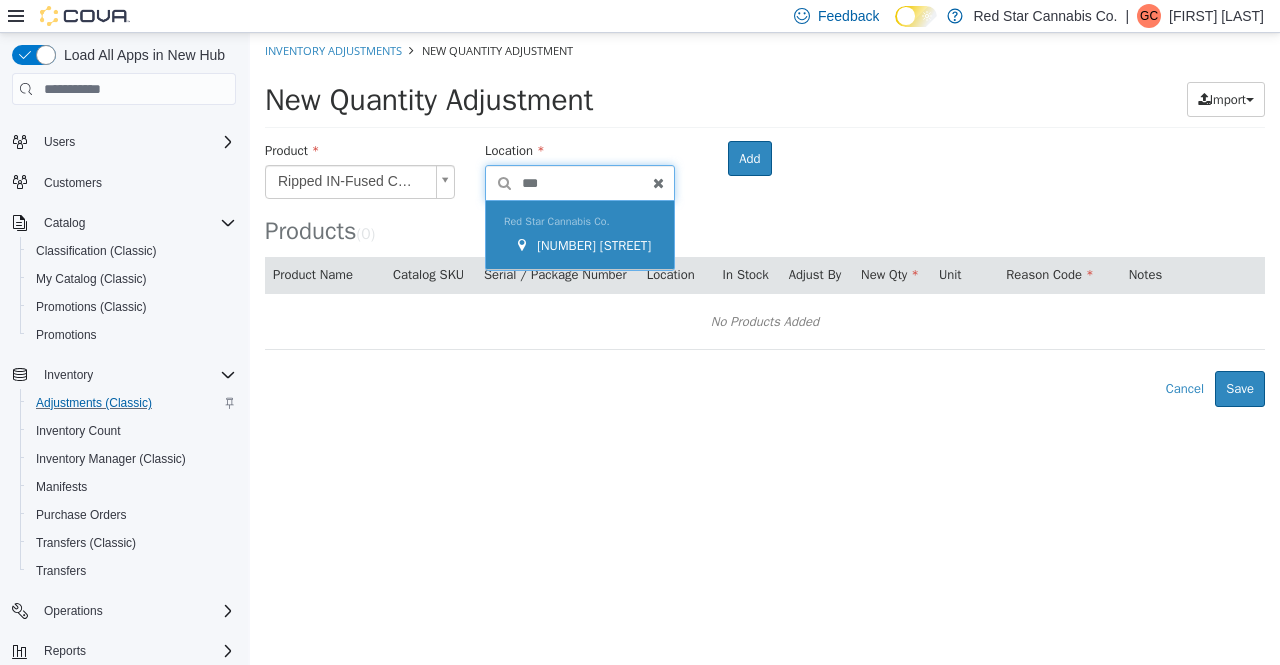 type on "***" 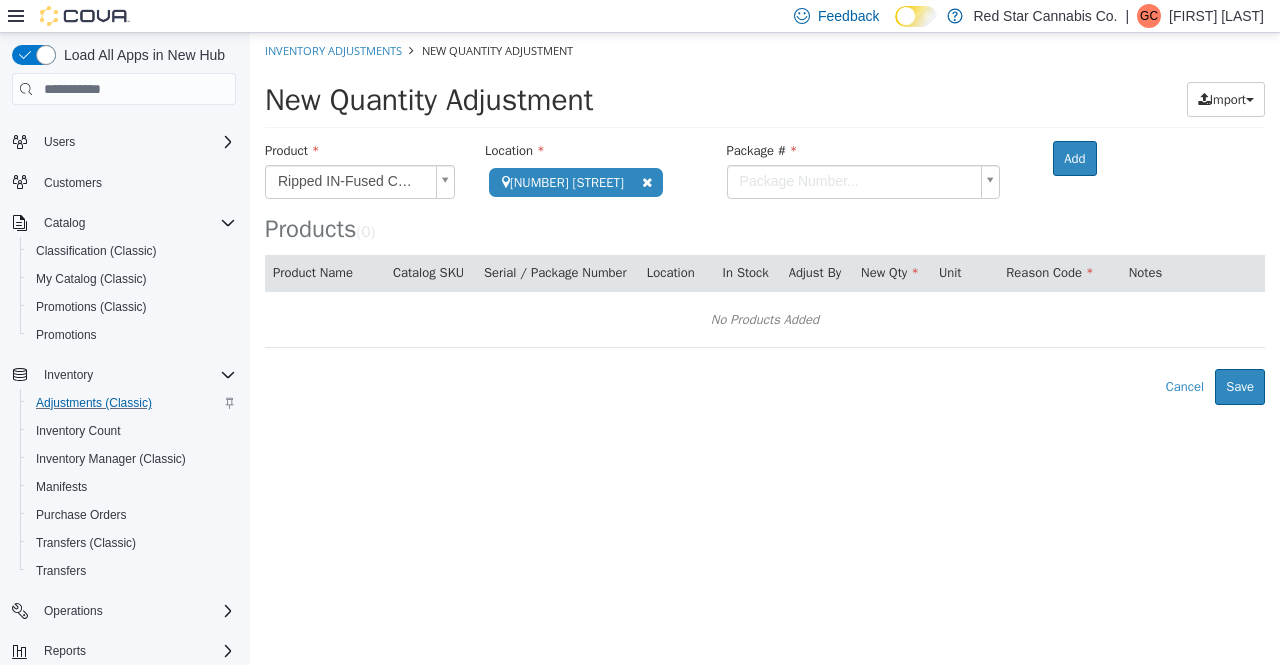 click on "**********" at bounding box center [765, 219] 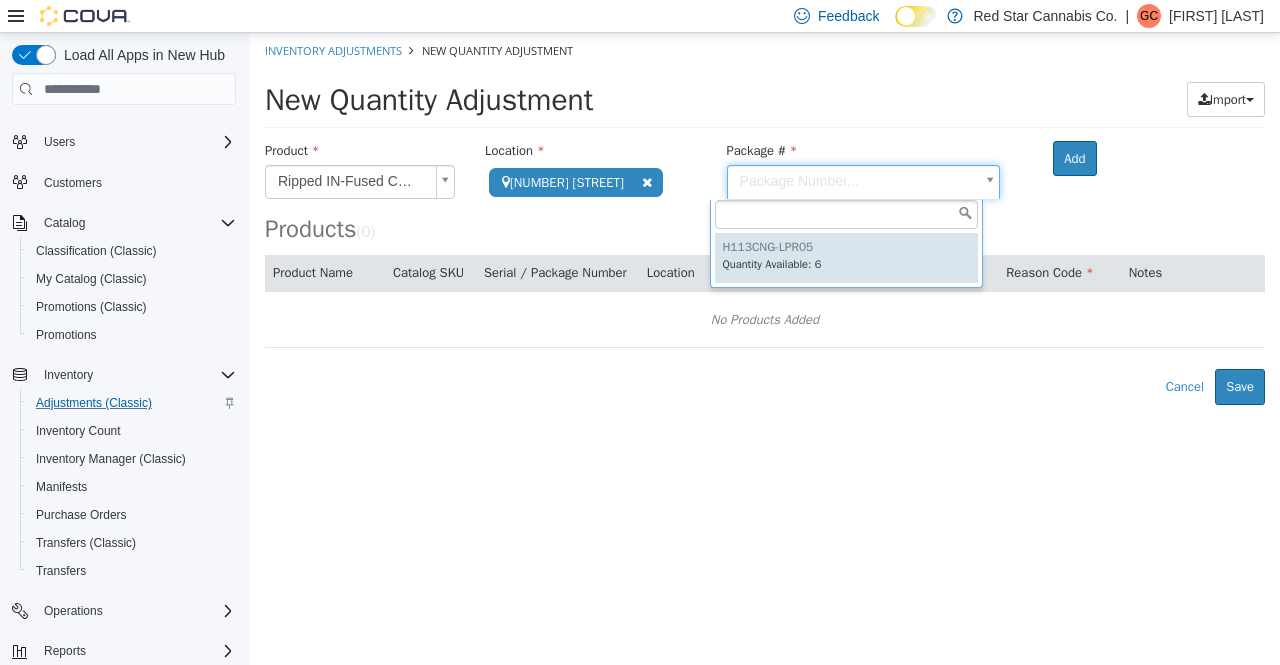 click on "**********" at bounding box center (765, 219) 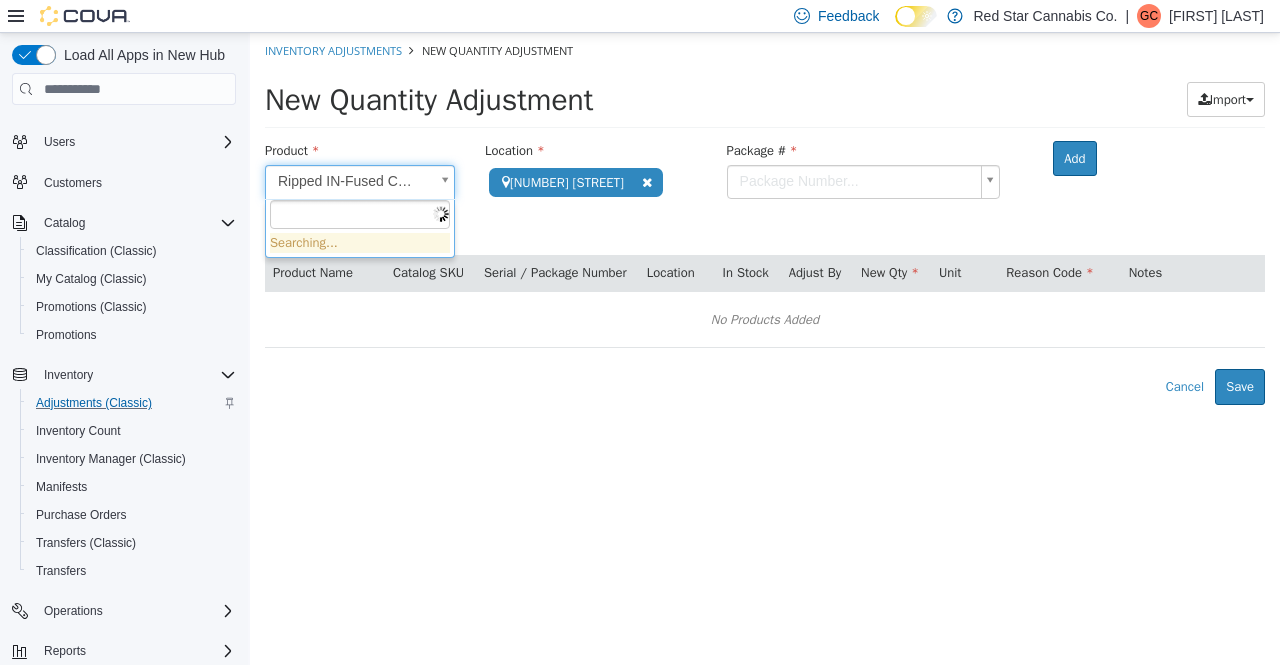click on "**********" at bounding box center [765, 219] 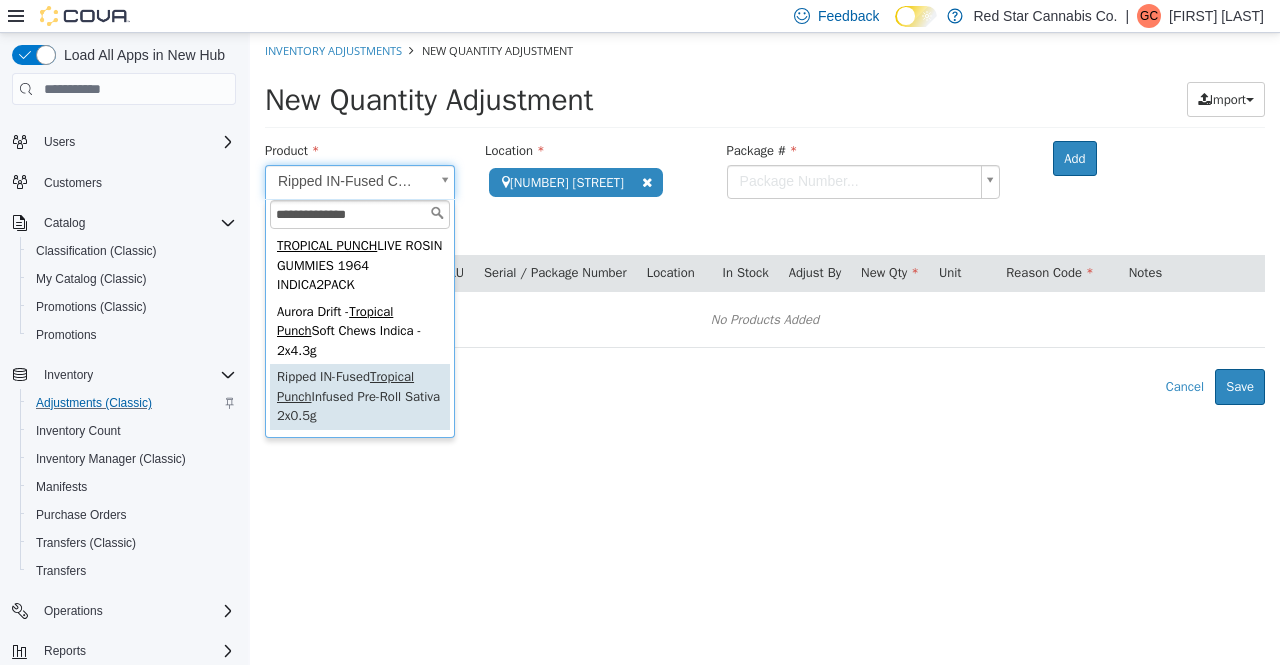 type on "**********" 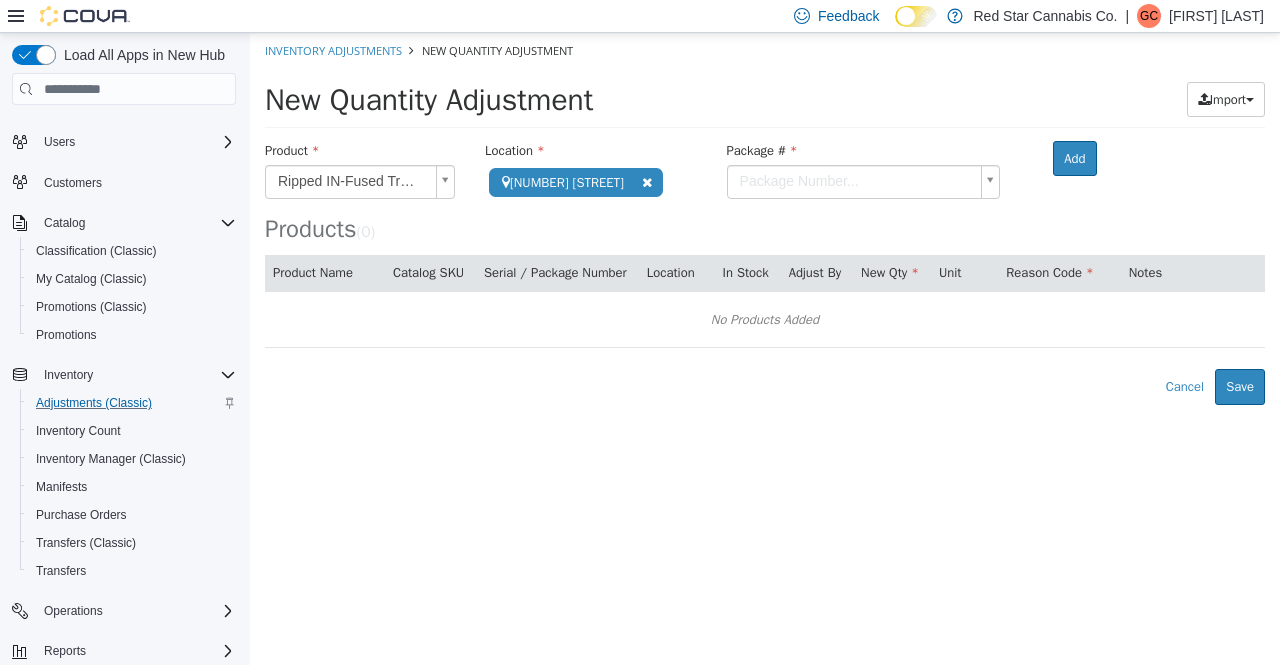 click on "**********" at bounding box center [765, 219] 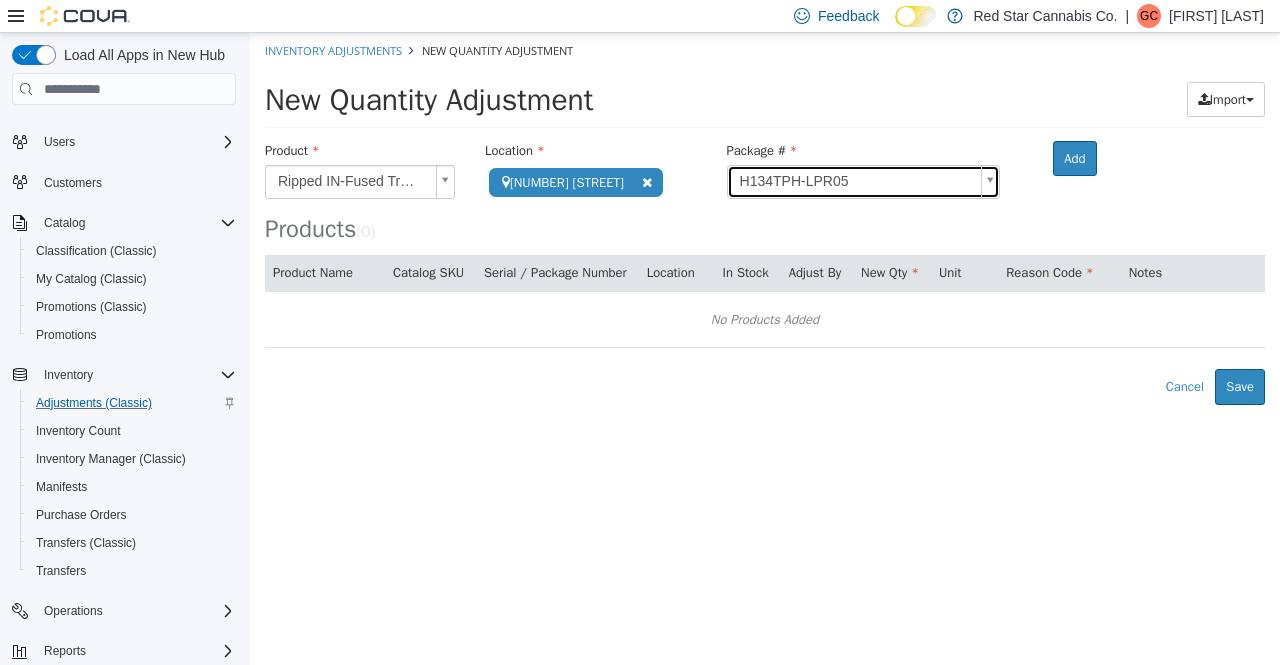 type on "**********" 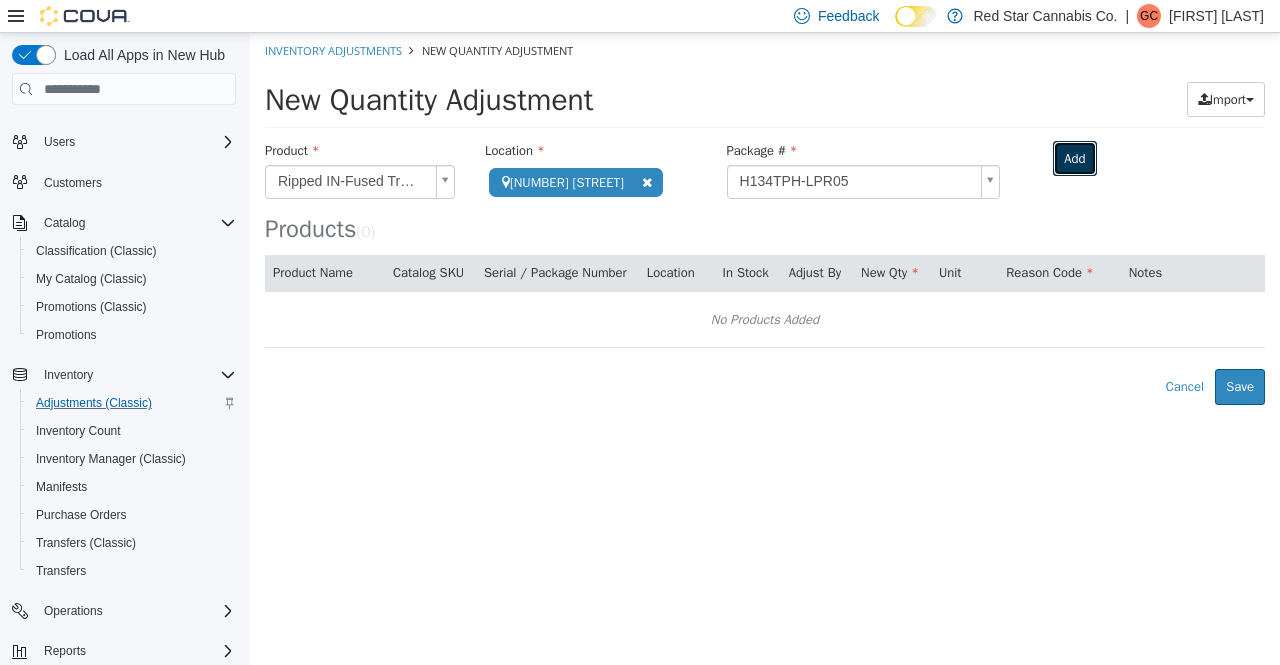 click on "Add" at bounding box center (1074, 159) 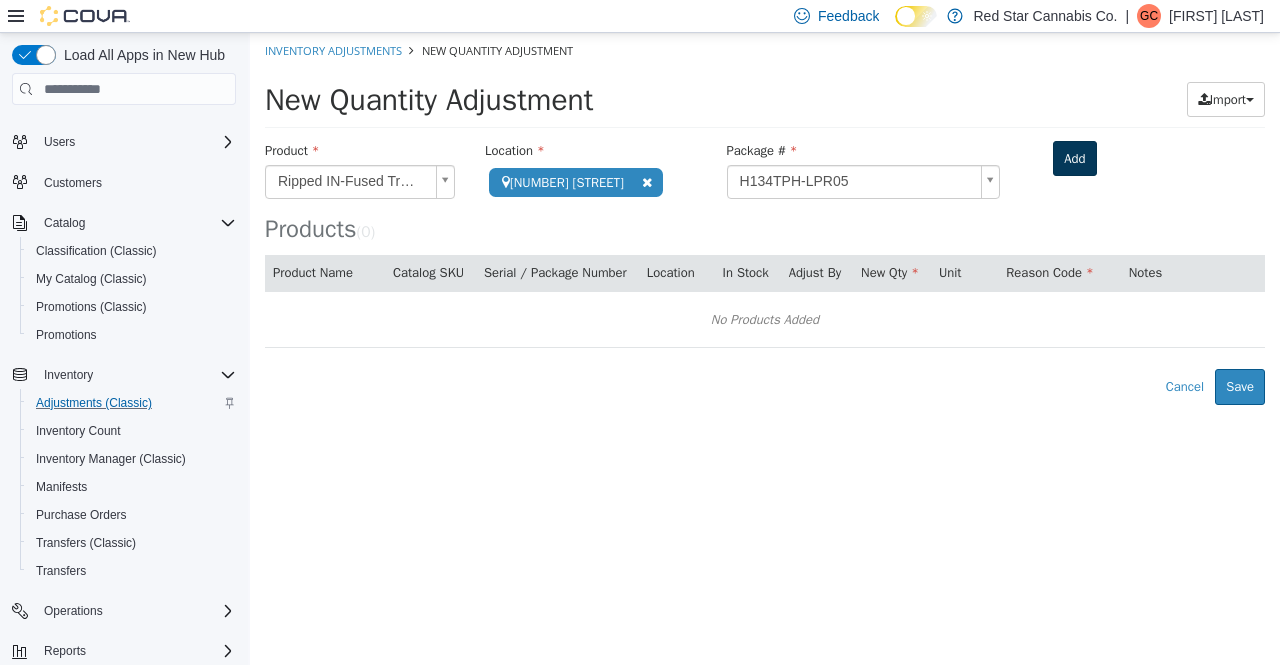 type 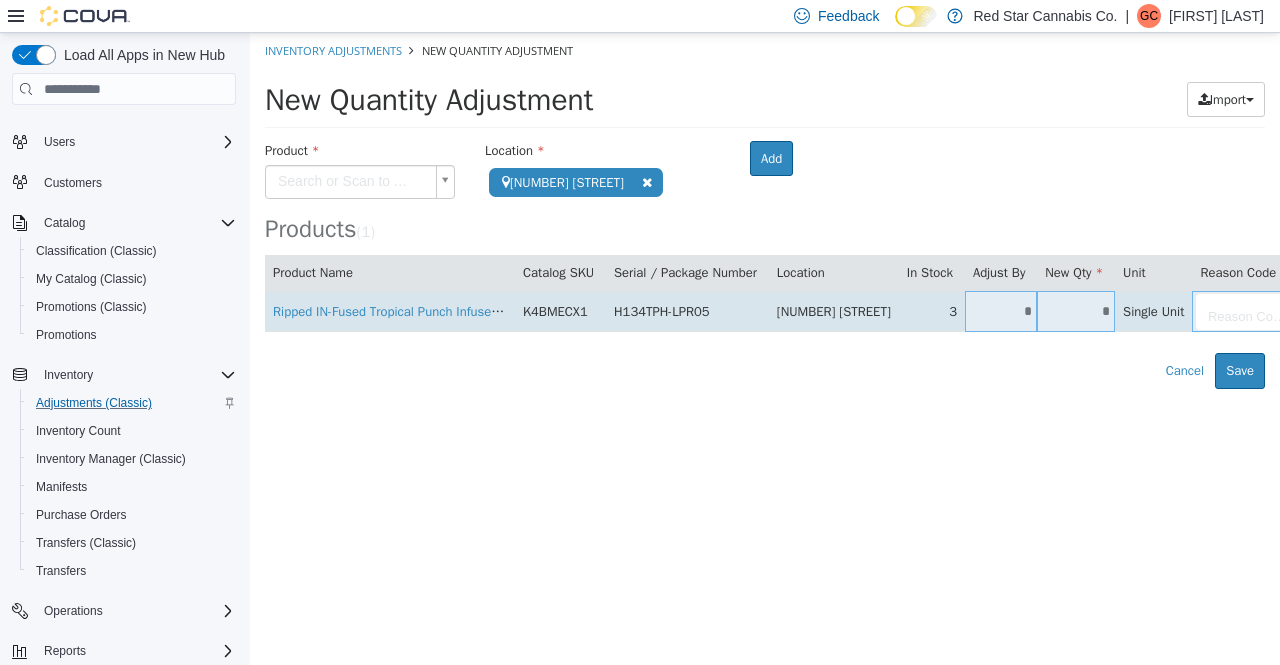 click on "*" at bounding box center [1076, 311] 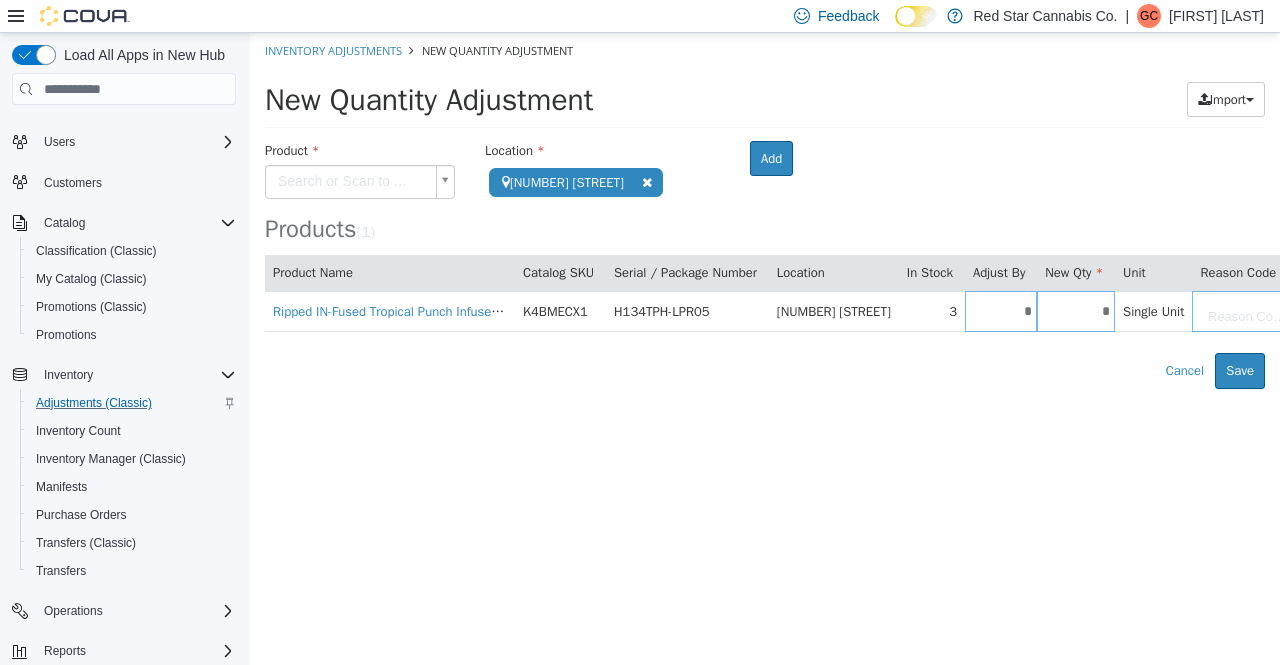 type on "*" 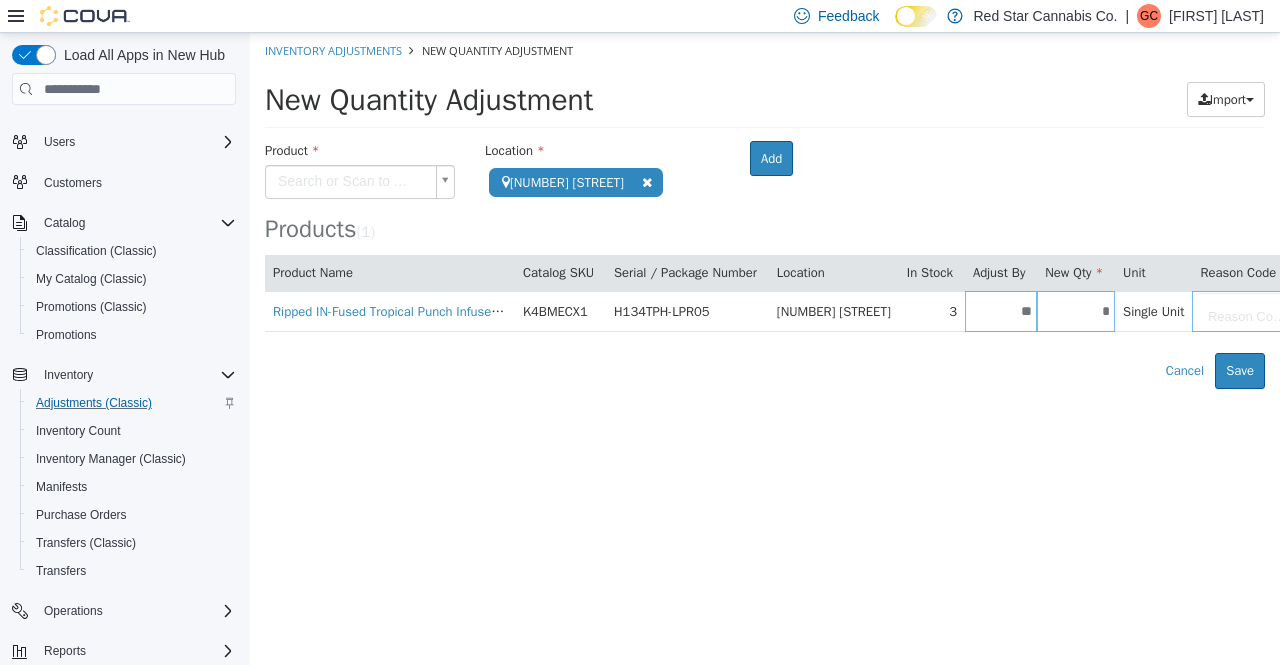 click on "**********" at bounding box center (765, 211) 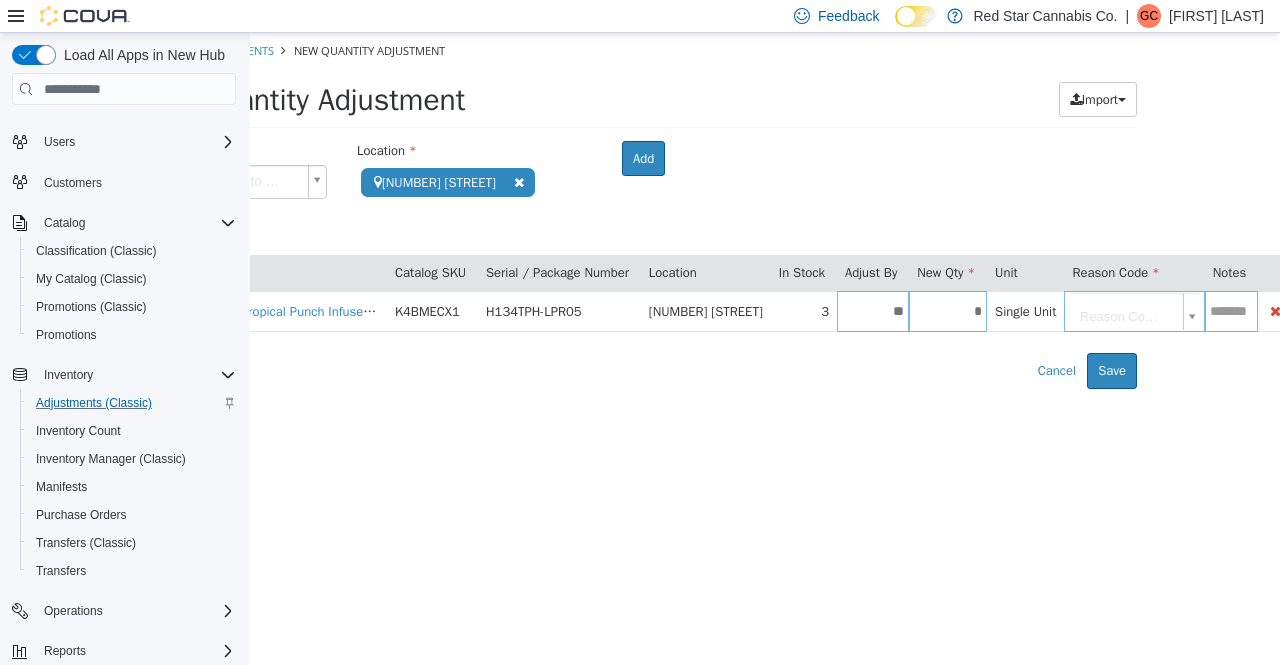 scroll, scrollTop: 0, scrollLeft: 133, axis: horizontal 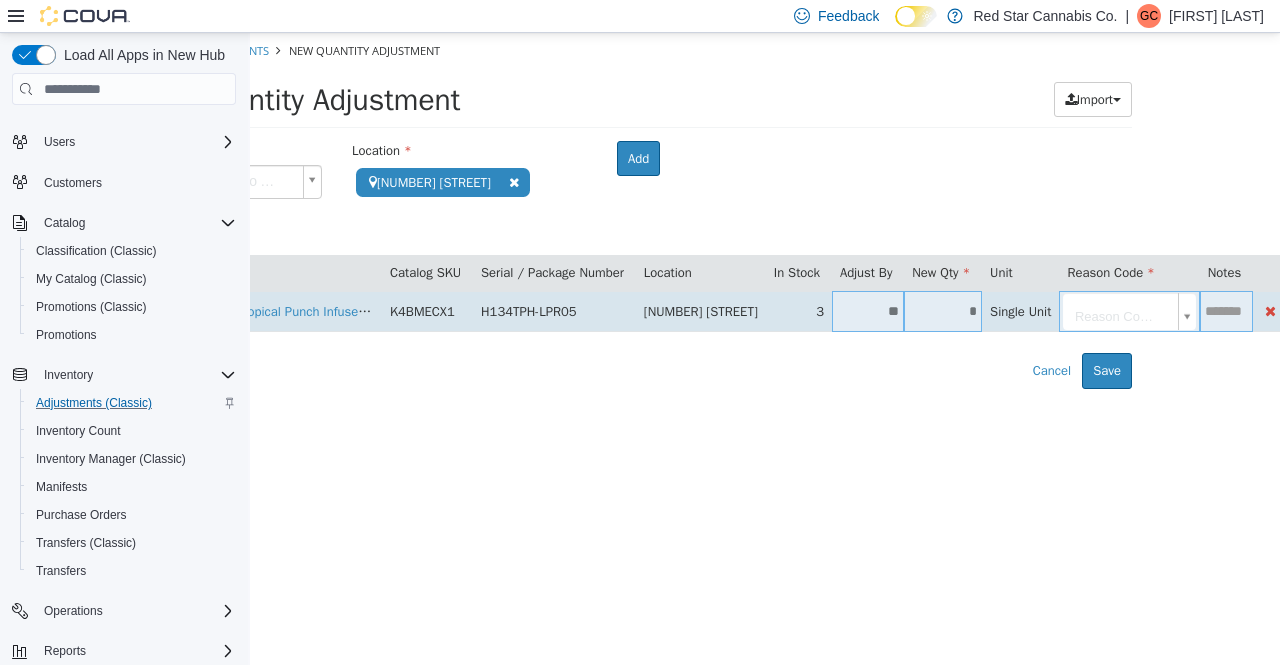 click on "**********" at bounding box center [632, 211] 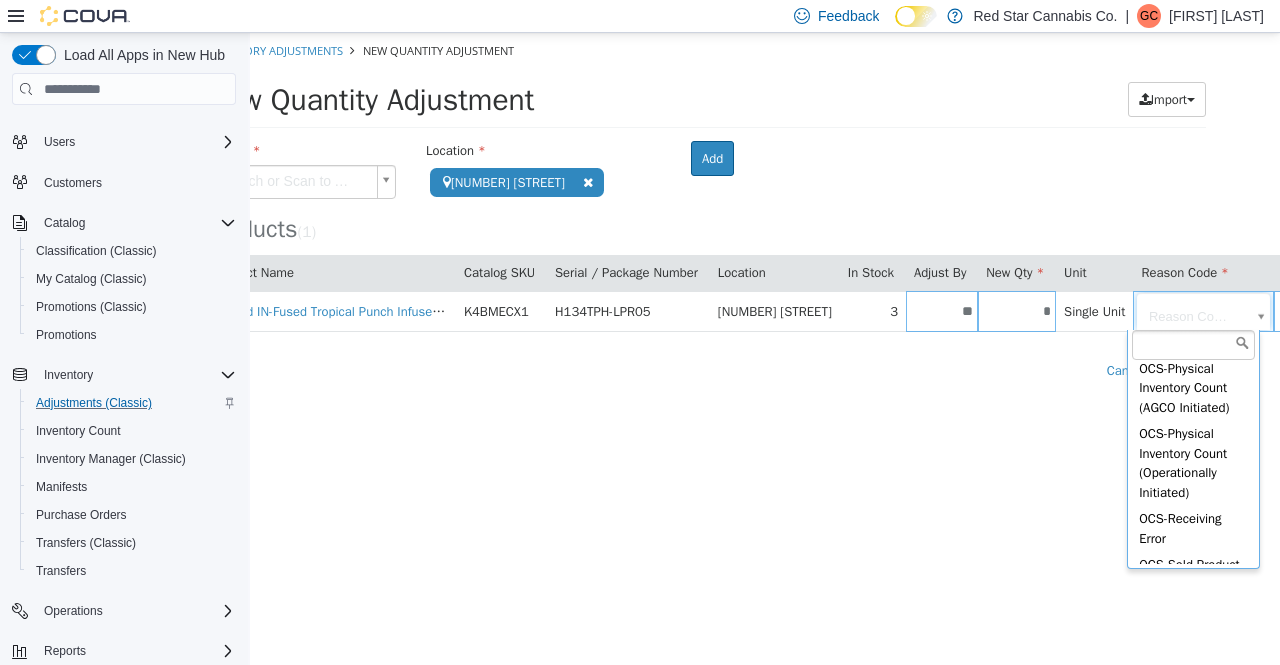 scroll, scrollTop: 232, scrollLeft: 0, axis: vertical 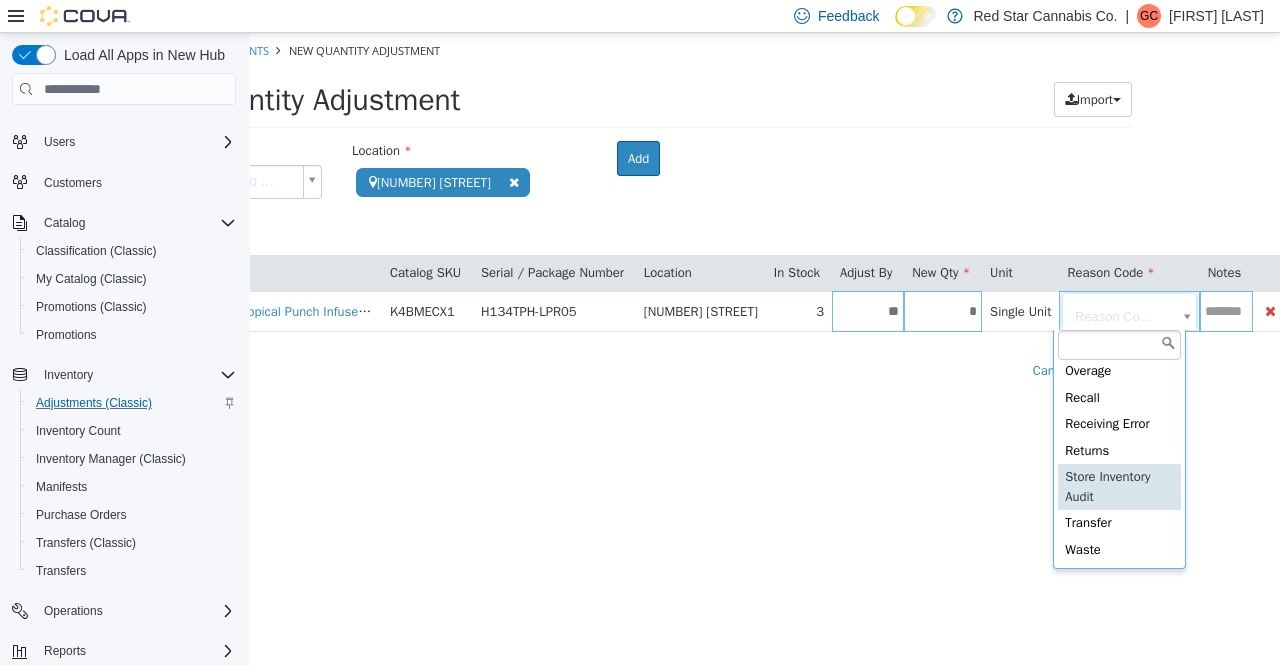 type on "**********" 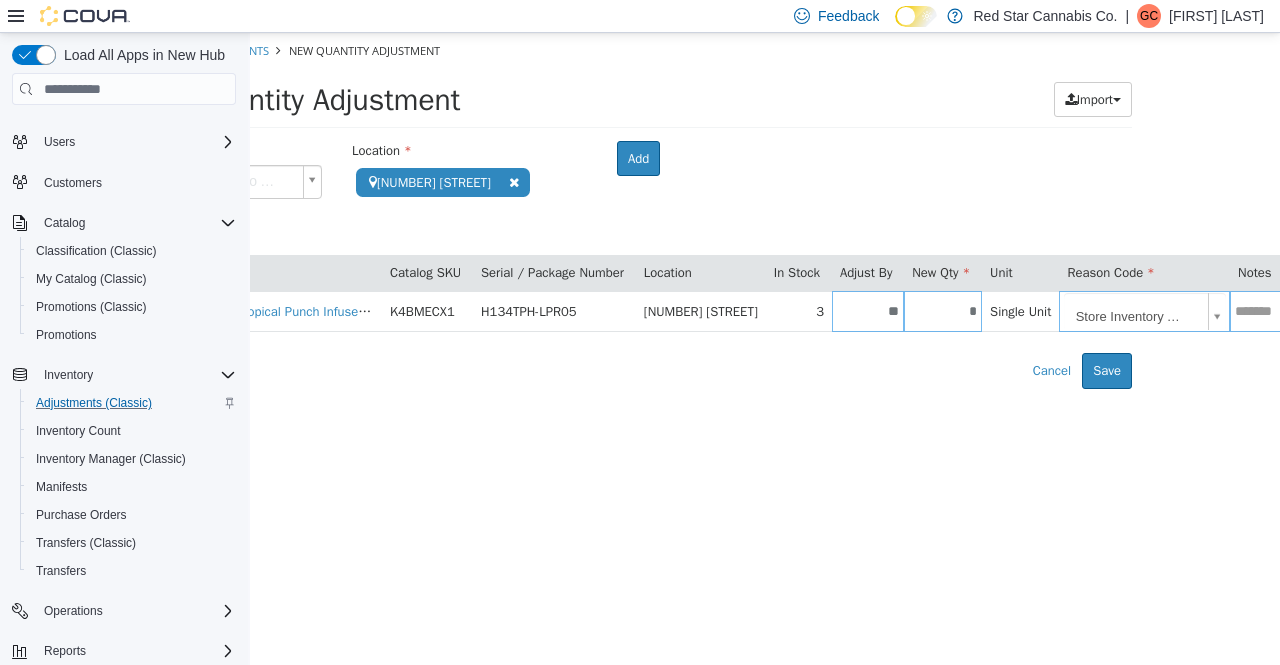 click on "**********" at bounding box center (632, 211) 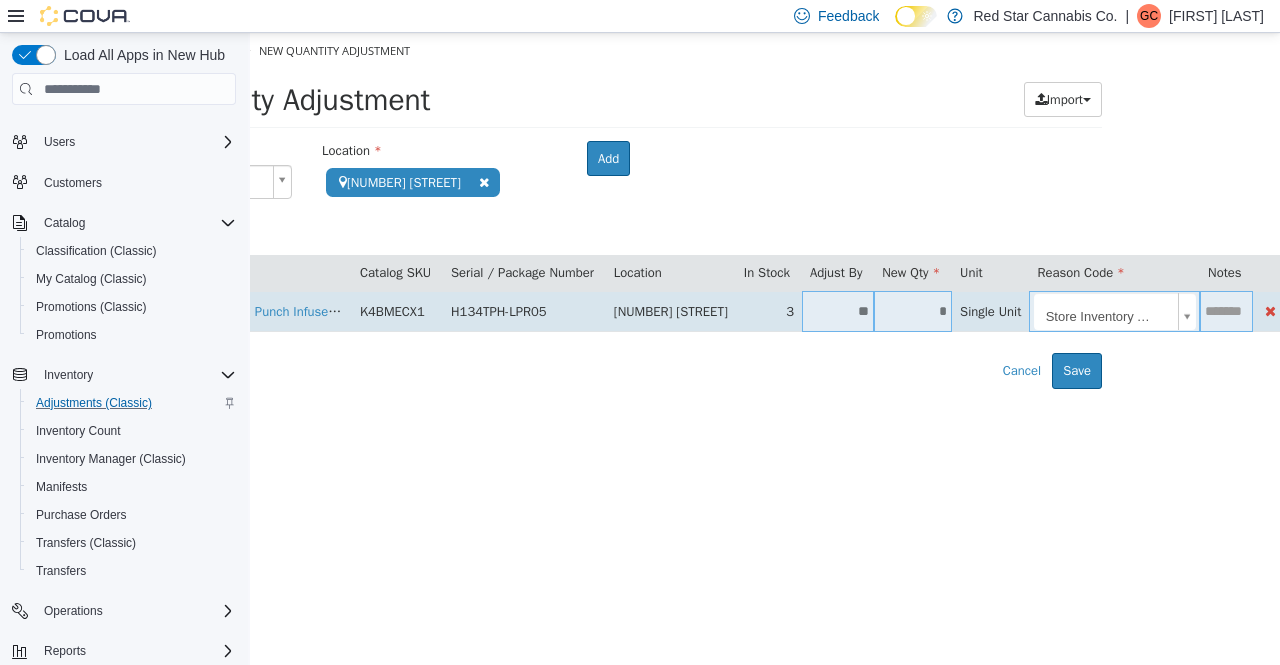 click on "**********" at bounding box center [602, 211] 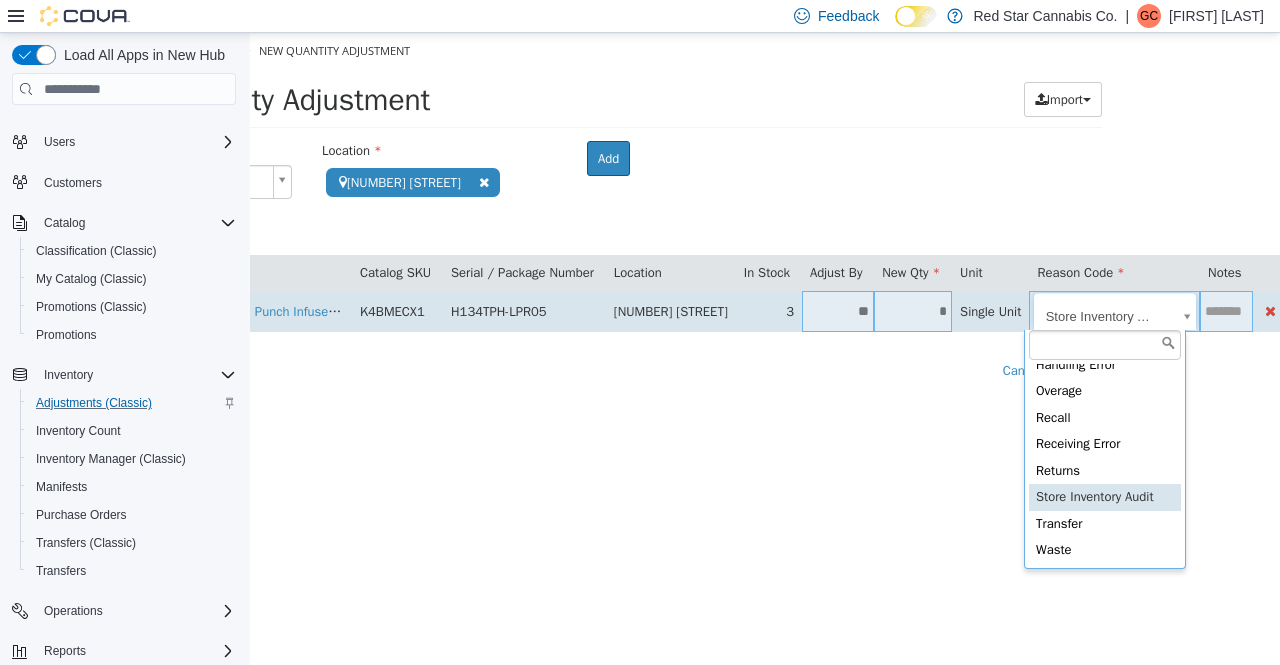 scroll, scrollTop: 333, scrollLeft: 0, axis: vertical 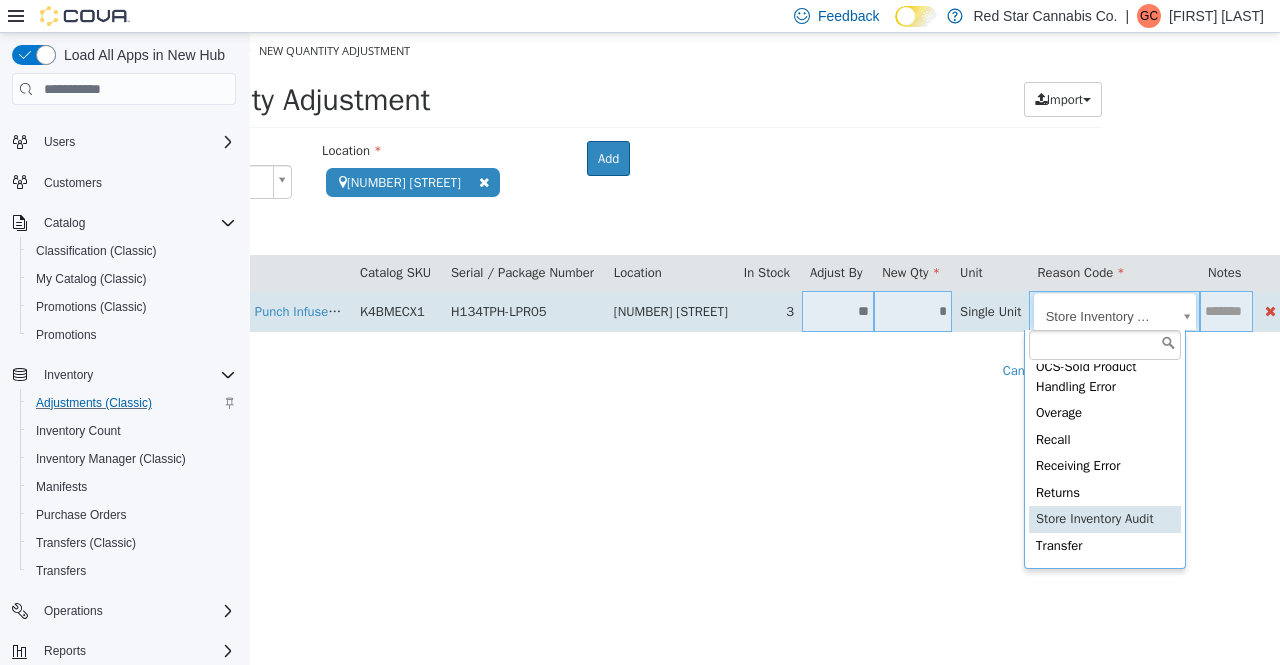 click on "**********" at bounding box center (602, 211) 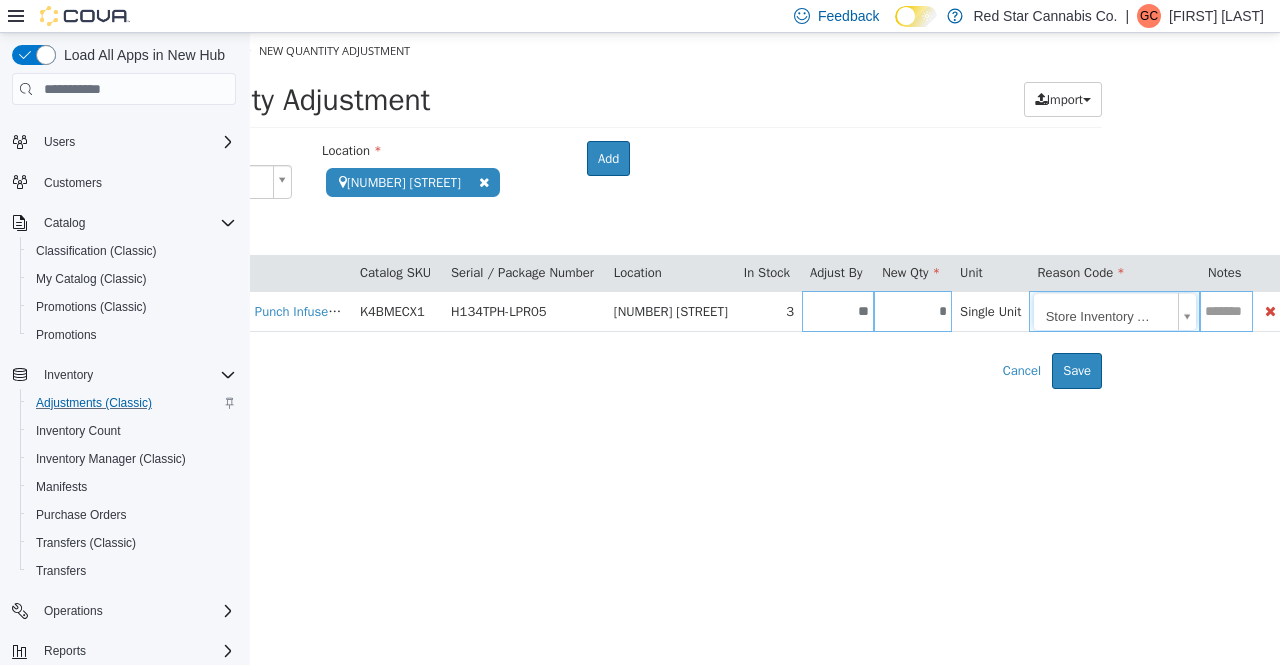 click on "**********" at bounding box center [602, 211] 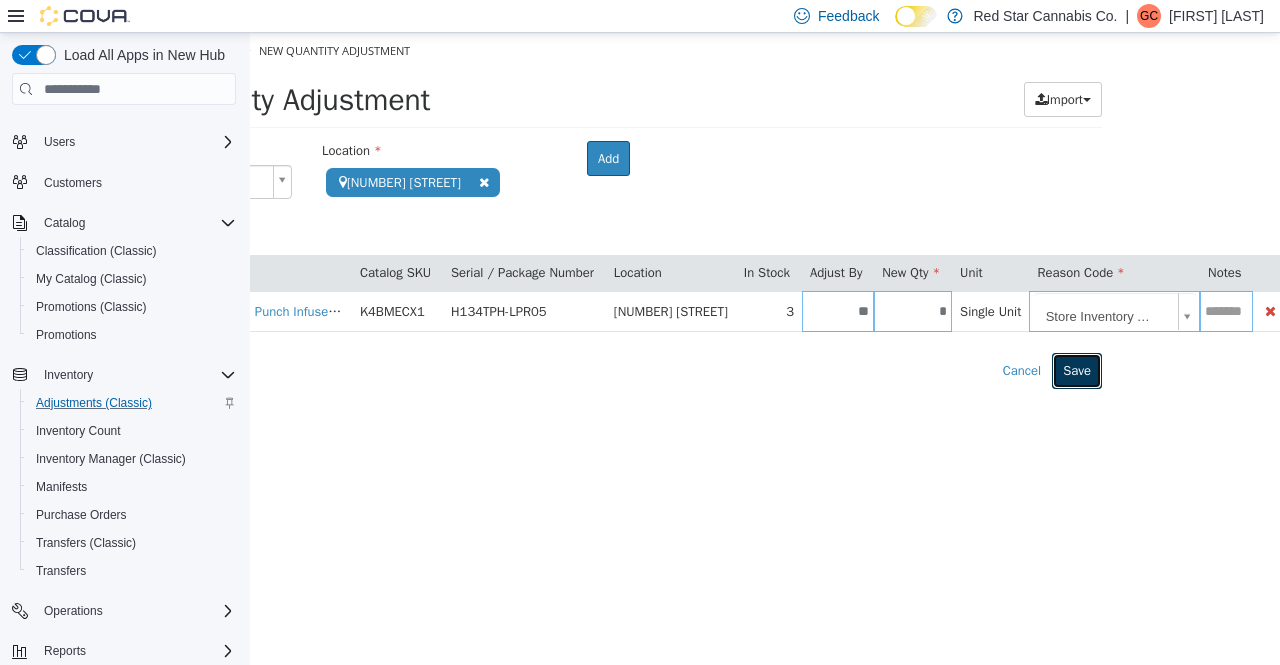 click on "Save" at bounding box center [1077, 371] 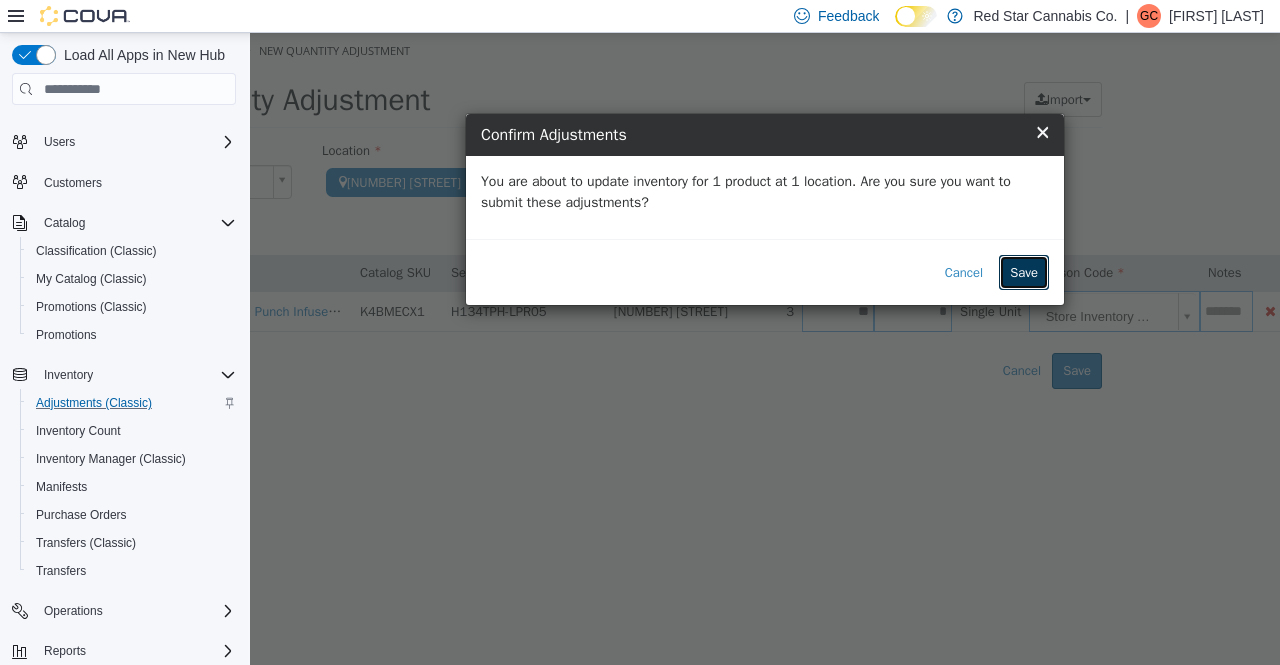 click on "Save" at bounding box center [1024, 273] 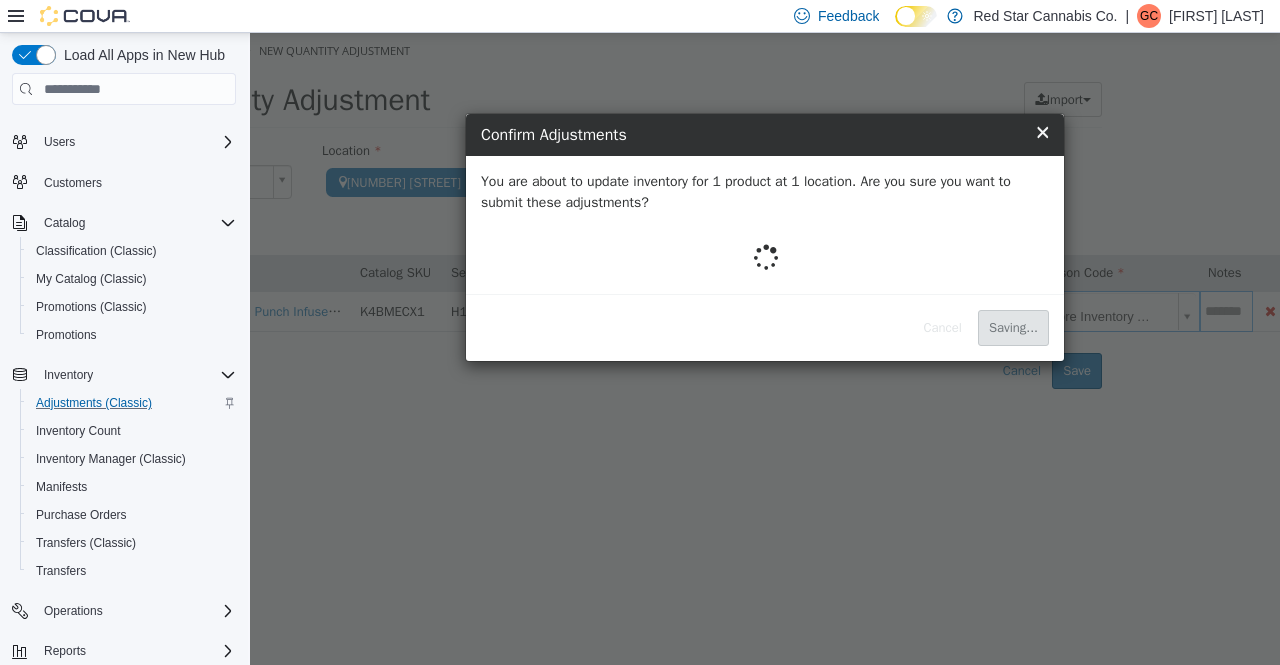 scroll, scrollTop: 0, scrollLeft: 0, axis: both 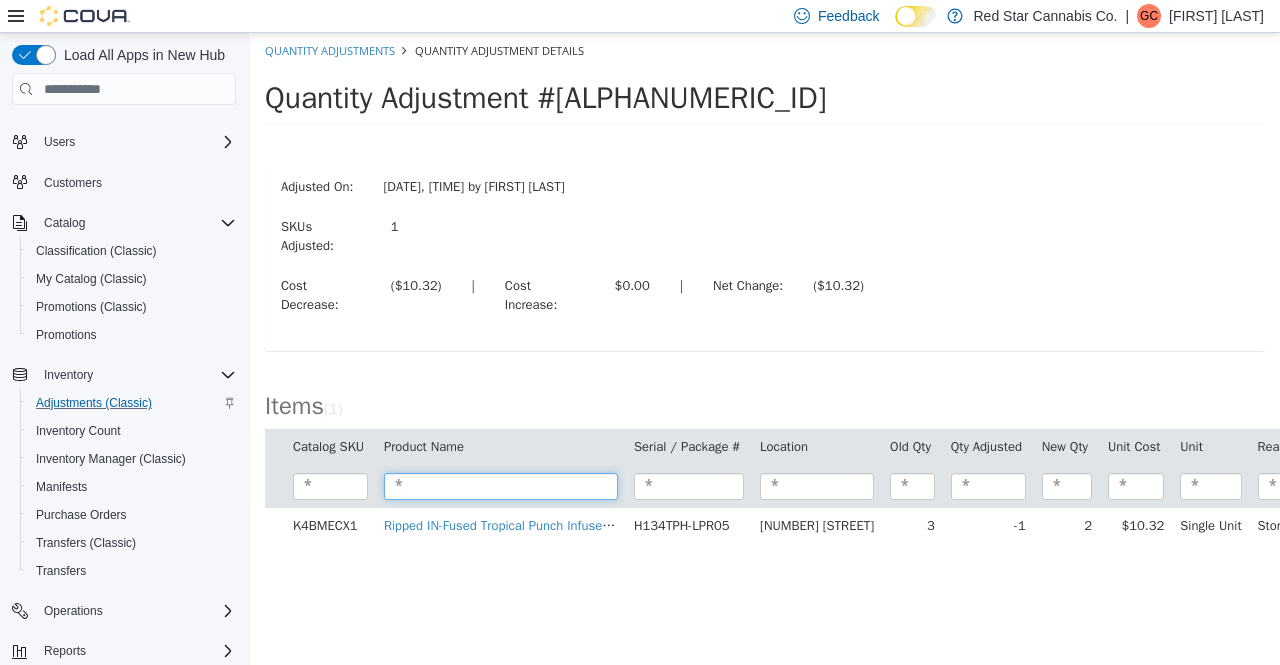 click at bounding box center [501, 486] 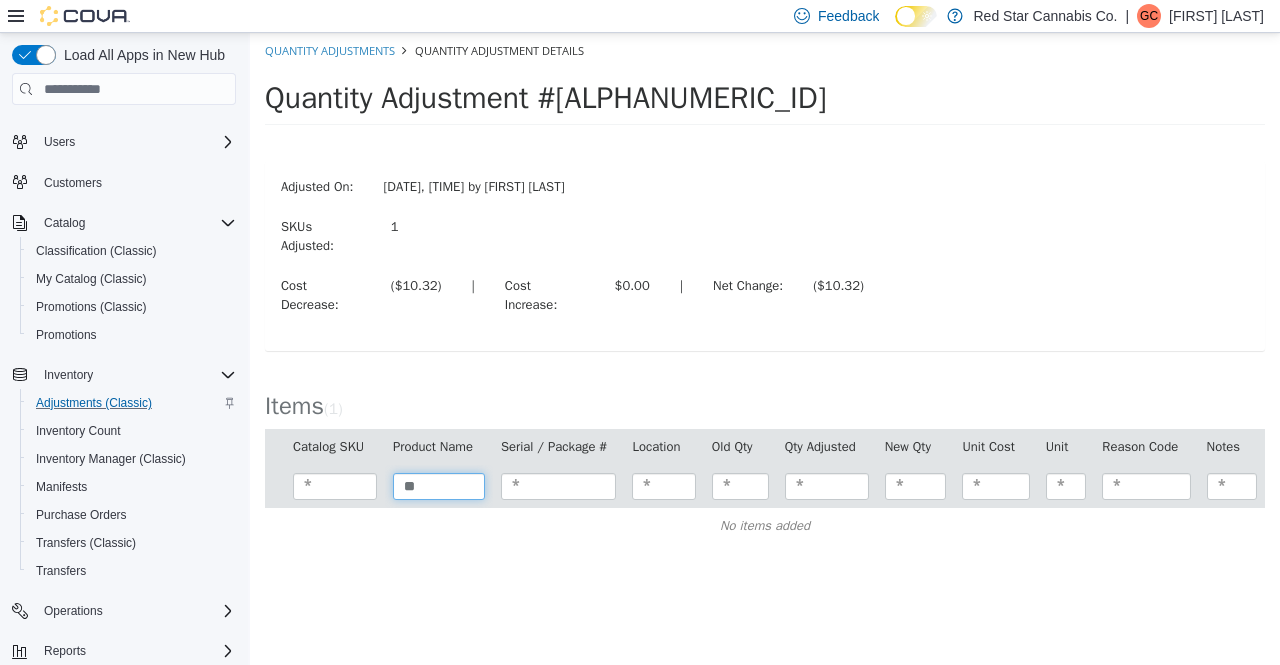 type on "*" 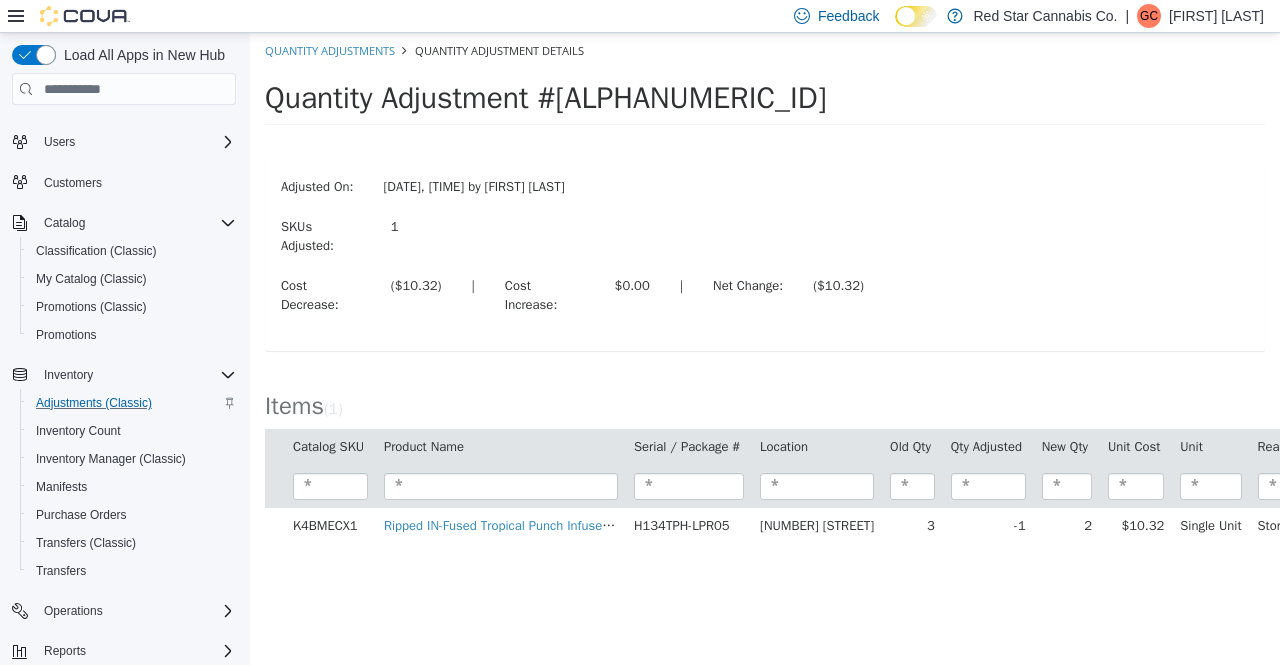 click on "Items  ( 1 )" at bounding box center (765, 401) 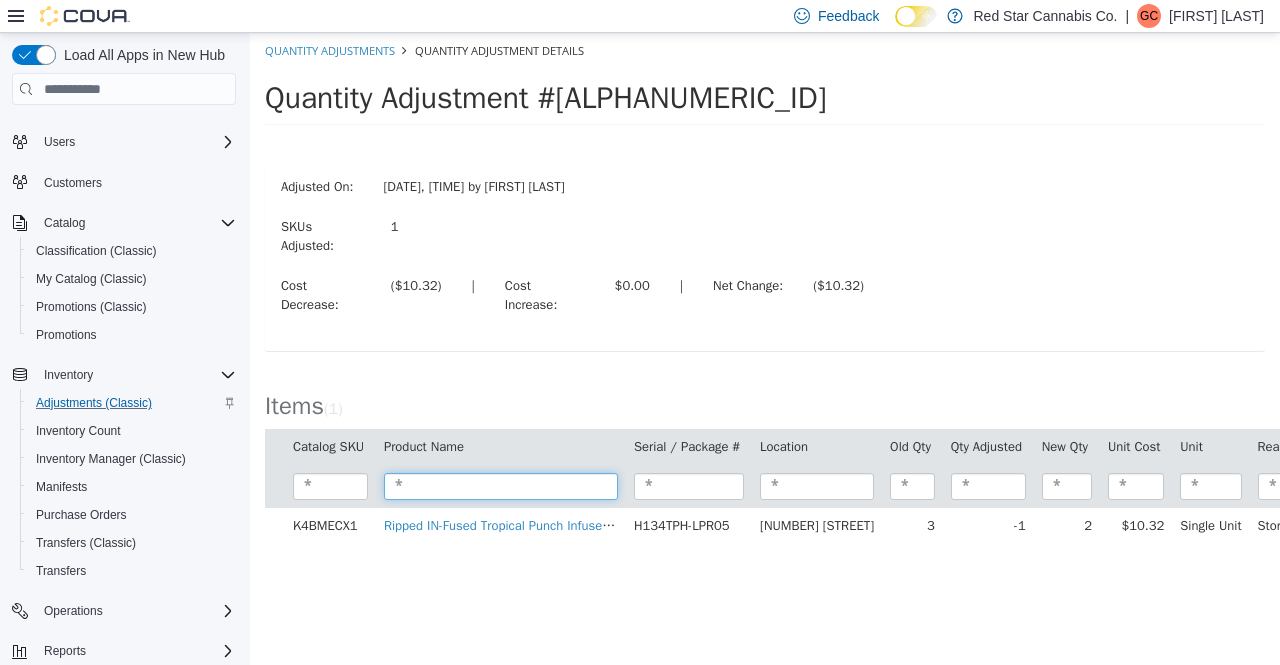 click at bounding box center [501, 486] 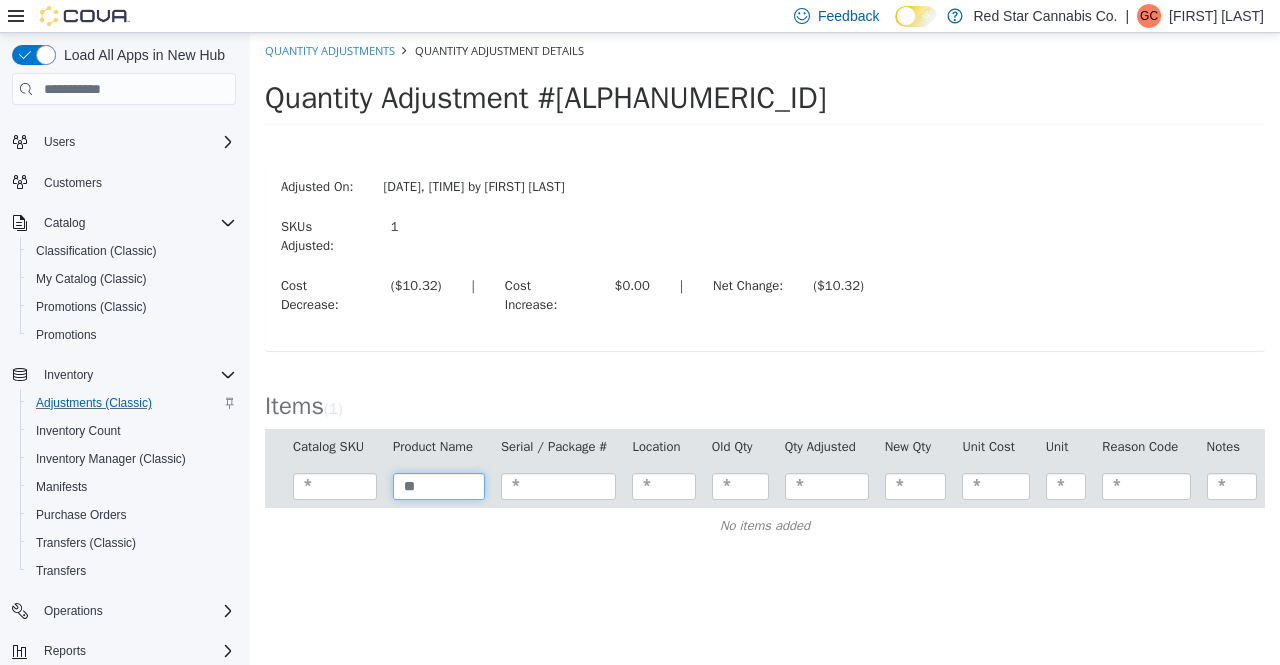 type on "*" 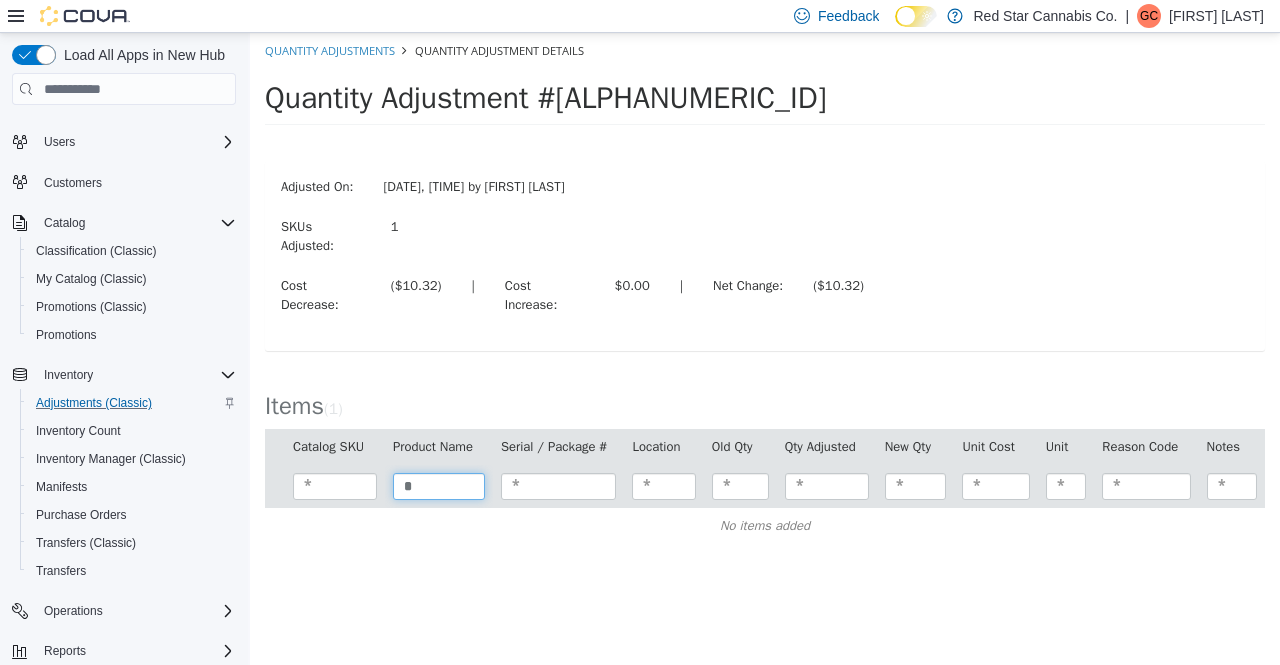type 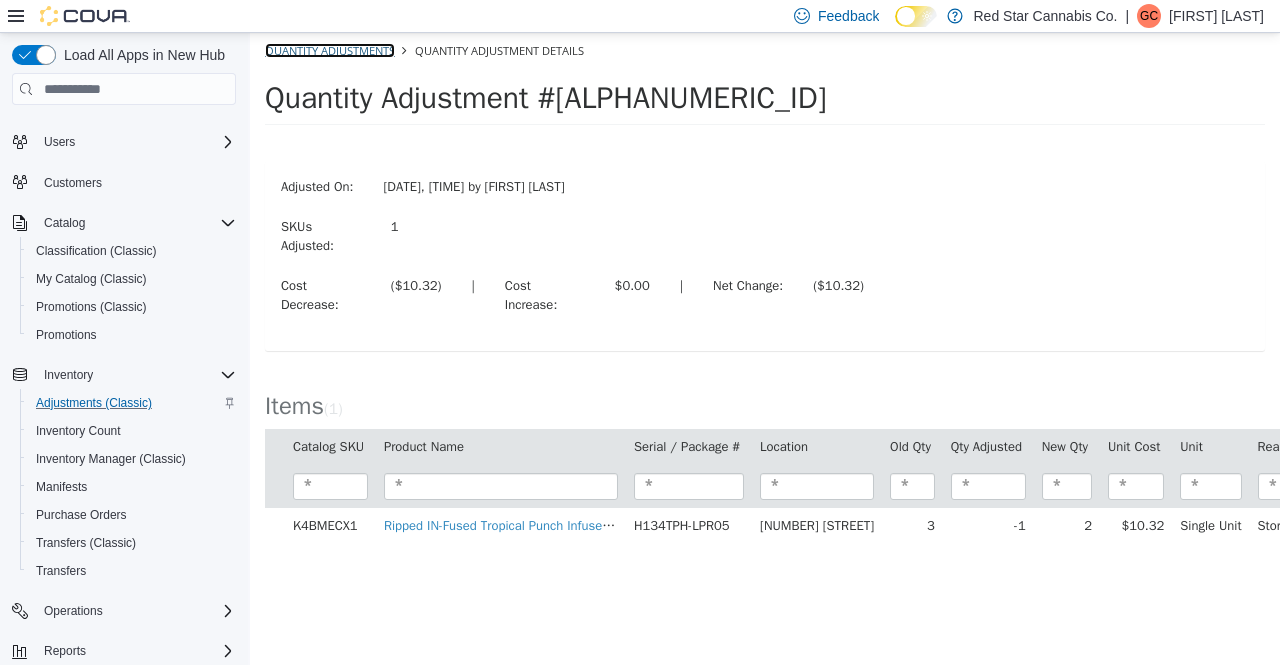 click on "Quantity Adjustments" at bounding box center (330, 50) 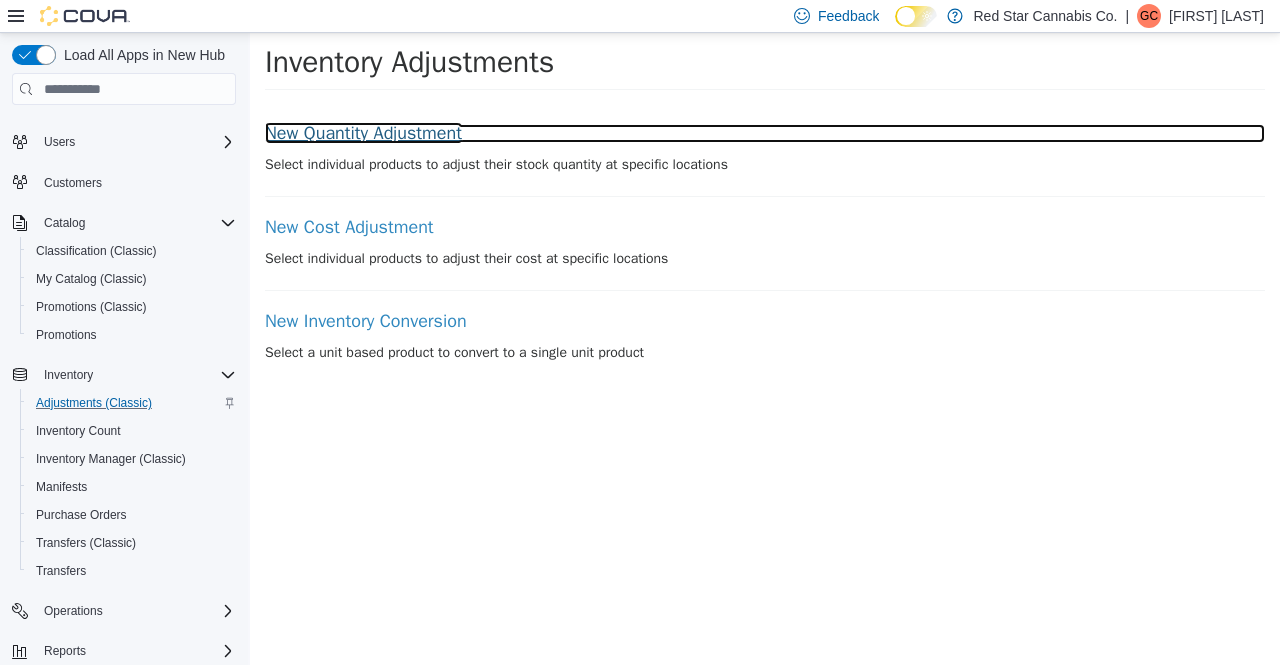 click on "New Quantity Adjustment" at bounding box center (765, 134) 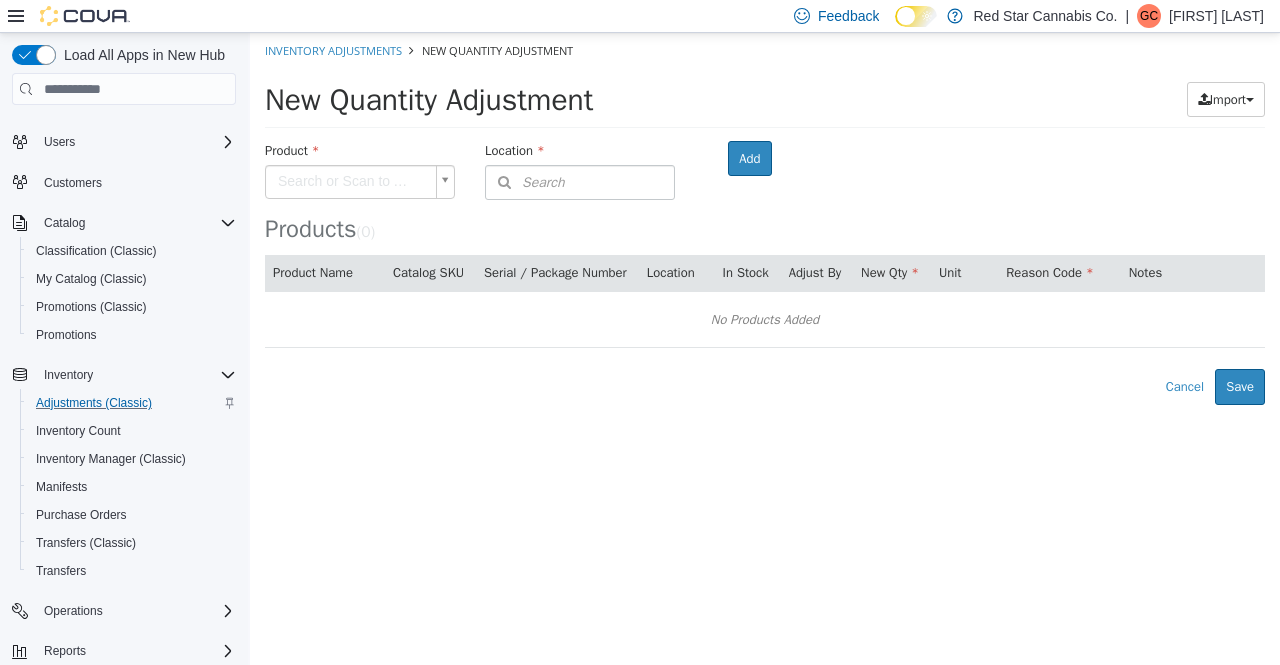 click on "×
The adjustment request was successfully processed.
Inventory Adjustments
New Quantity Adjustment
New Quantity Adjustment
Import  Inventory Export (.CSV) Package List (.TXT)
Product     Search or Scan to Add Product                             Location Search Type 3 or more characters or browse       Red Star Cannabis Co.     (2)         [NUMBER] [STREET]             Red Star Cannabis Co.         Room   Add Products  ( 0 ) Product Name Catalog SKU Serial / Package Number Location In Stock Adjust By New Qty Unit Reason Code Notes No Products Added Error saving adjustment please resolve the errors above. Cancel Save" at bounding box center (765, 219) 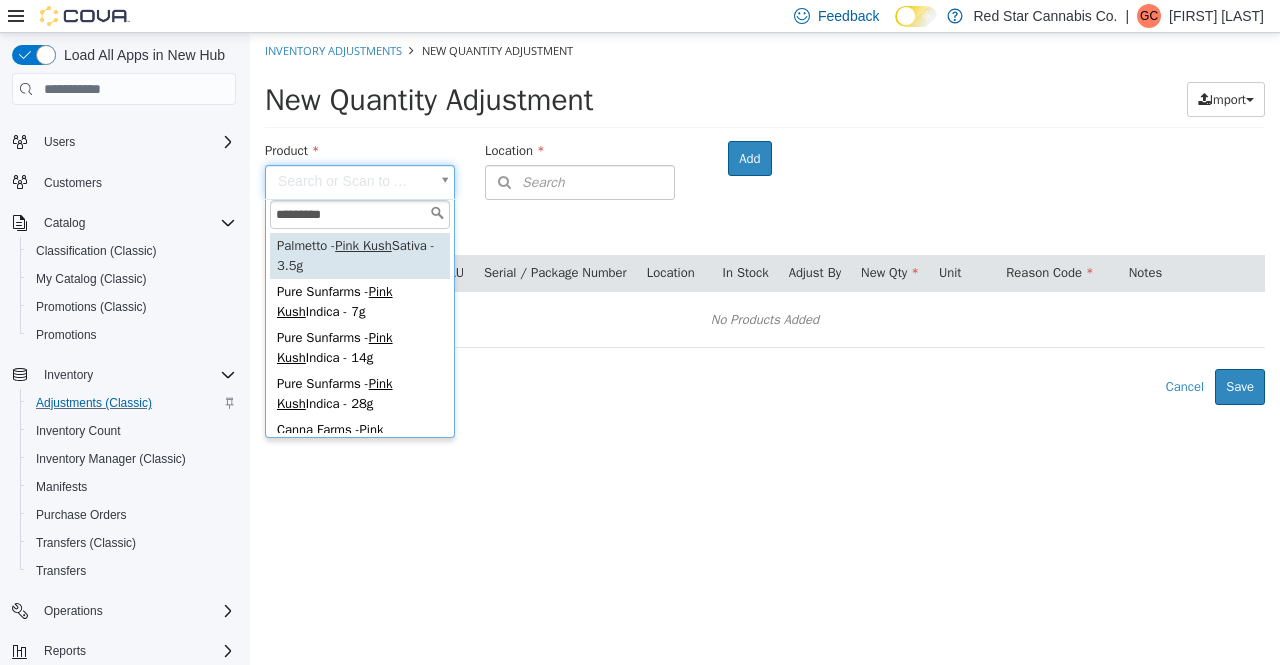scroll, scrollTop: 46, scrollLeft: 0, axis: vertical 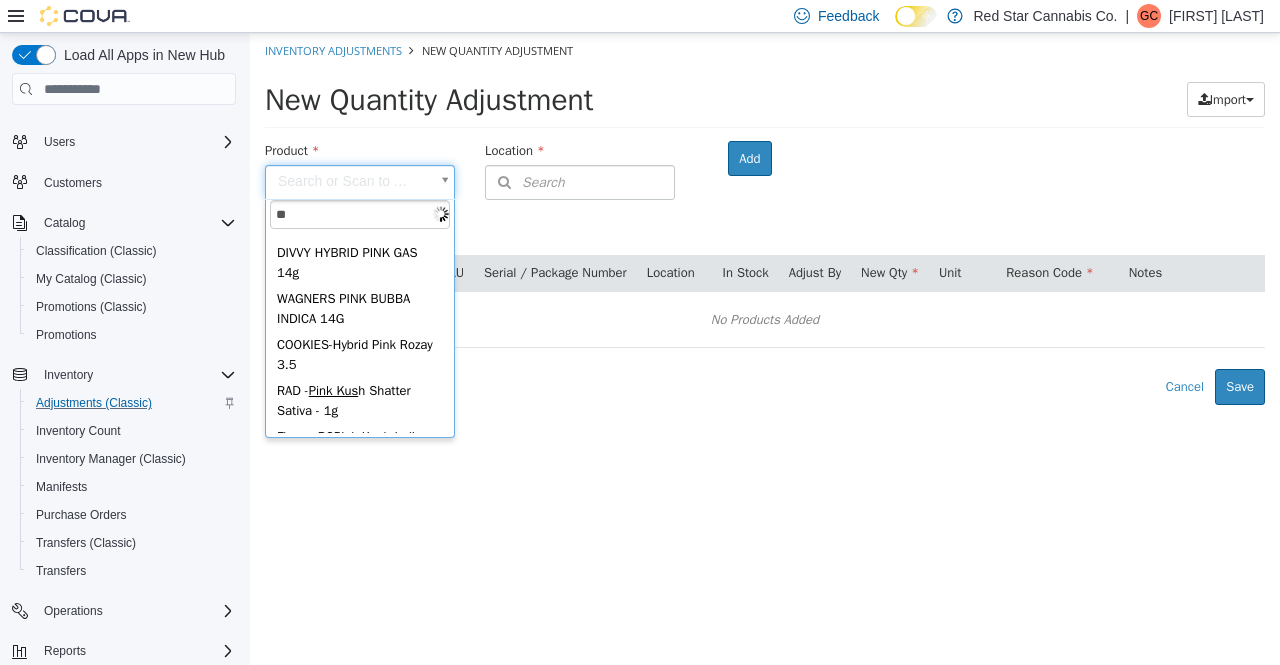 type on "*" 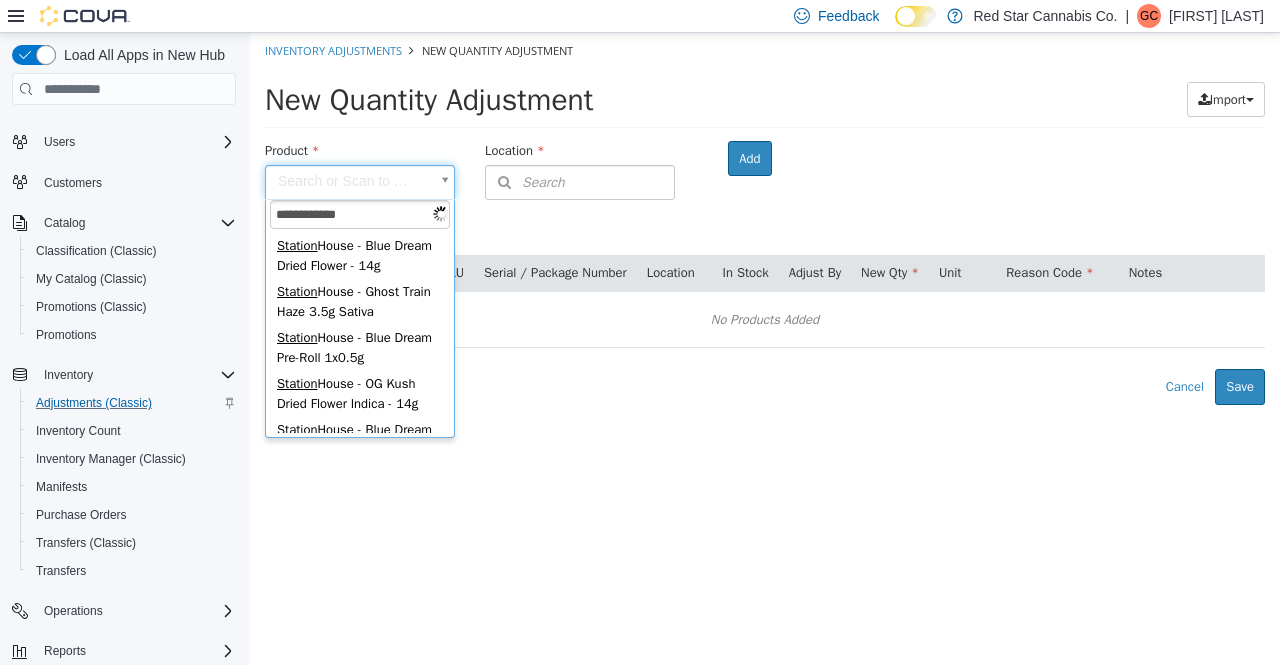 type on "**********" 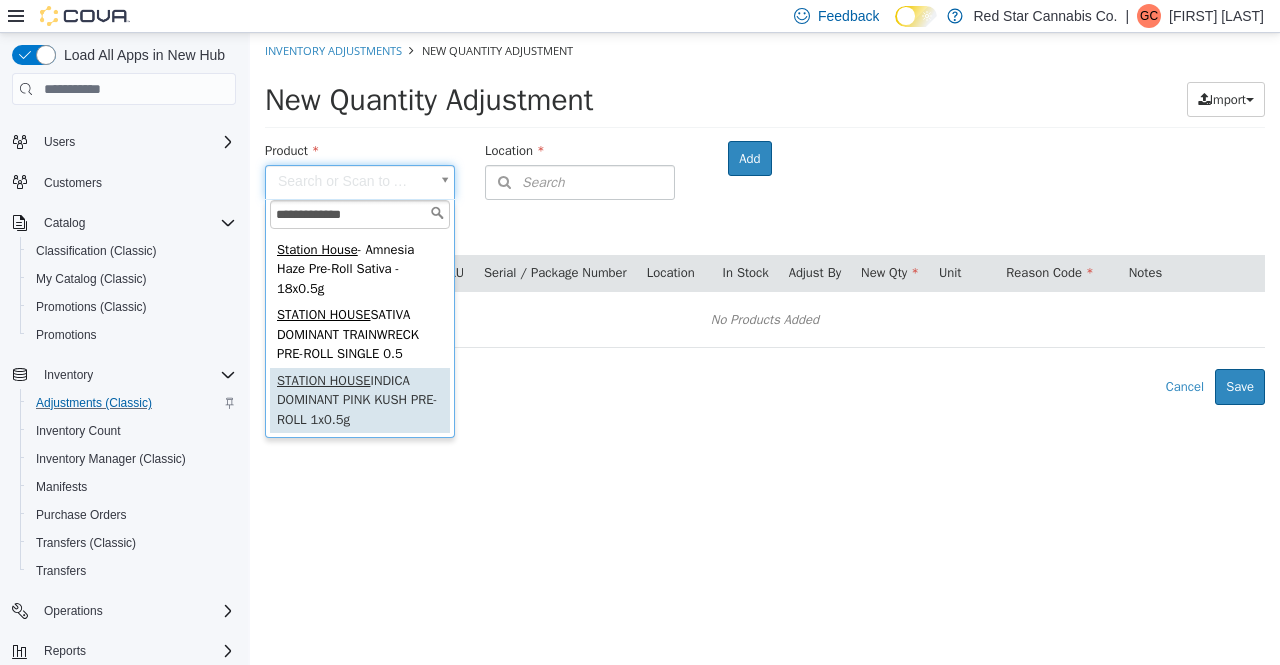 scroll, scrollTop: 946, scrollLeft: 0, axis: vertical 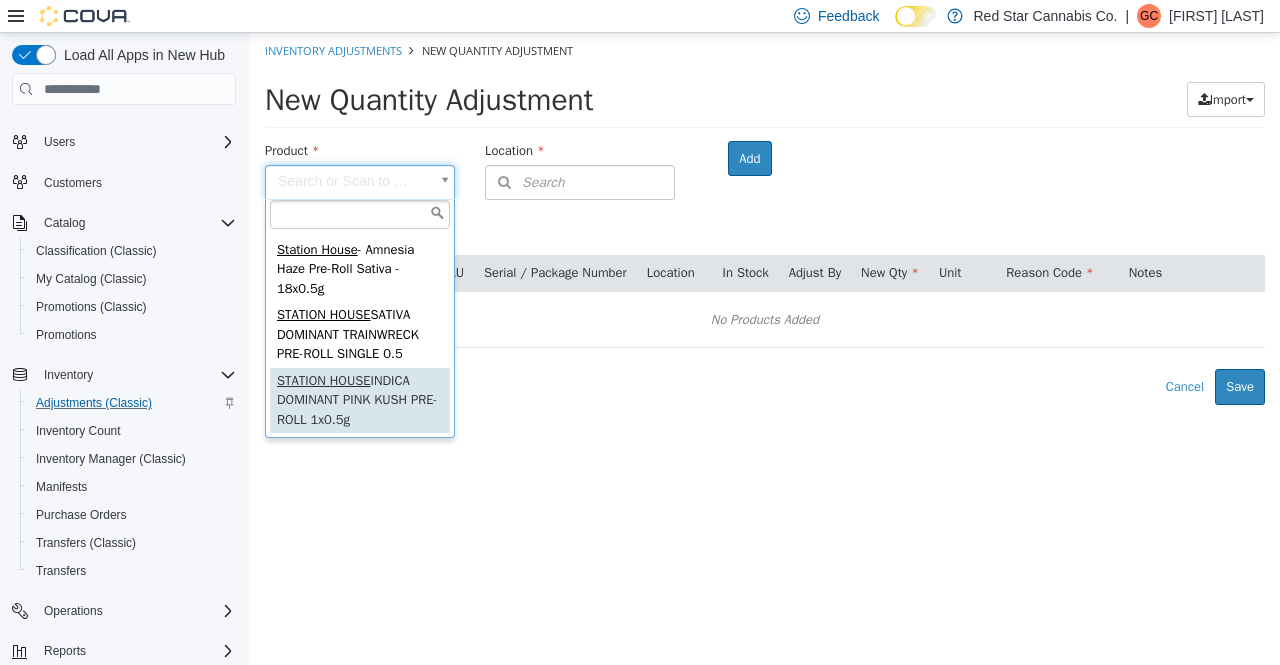 click on "Inventory Adjustments
New Quantity Adjustment
New Quantity Adjustment
Import  Inventory Export (.CSV) Package List (.TXT)
Product     Search or Scan to Add Product     Location Search Type 3 or more characters or browse       [COMPANY_NAME]     (2)         [STREET_NUMBER] [STREET_NAME]             [COMPANY_NAME]         Room   Add Products  ( 0 ) Product Name Catalog SKU Serial / Package Number Location In Stock Adjust By New Qty Unit Reason Code Notes No Products Added Error saving adjustment please resolve the errors above. Cancel Save
Station House  - Ghost Train Haze Sativa - 14g Station House  - Blue Dream Dried Flower - 14g Station House  - Ghost Train Haze 3.5g Sativa Station House  - Blue Dream Pre-Roll 1x0.5g Station House Station House" at bounding box center [765, 219] 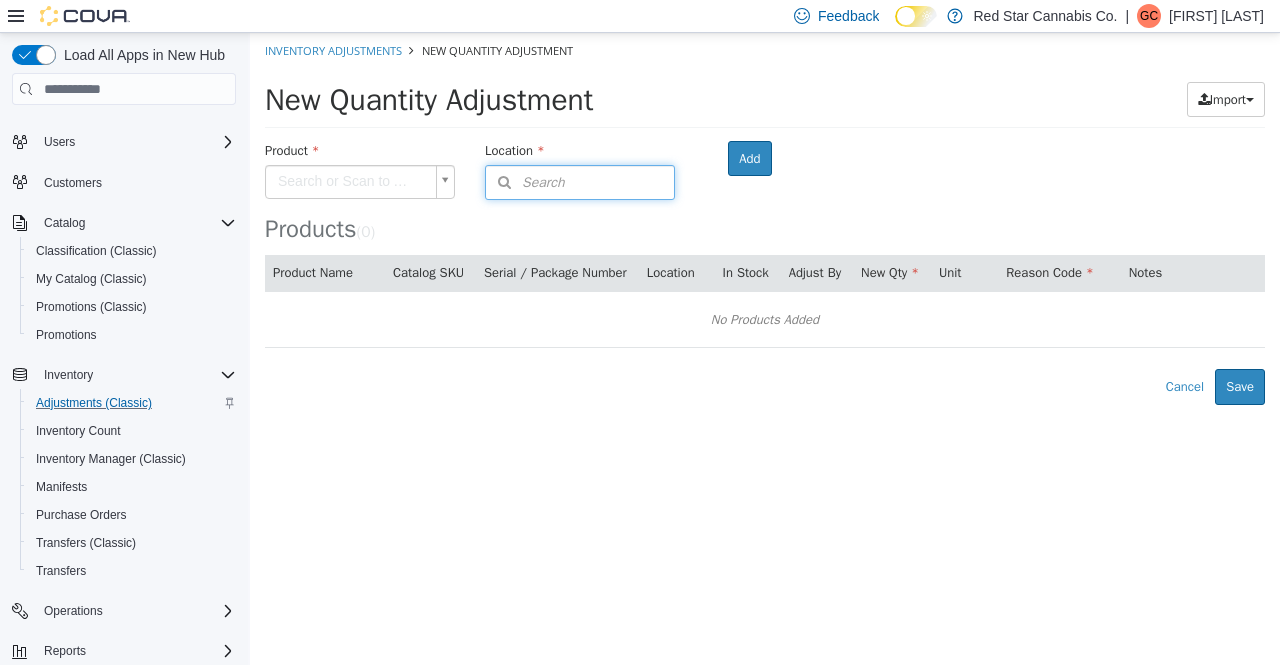 click on "Search" at bounding box center (580, 182) 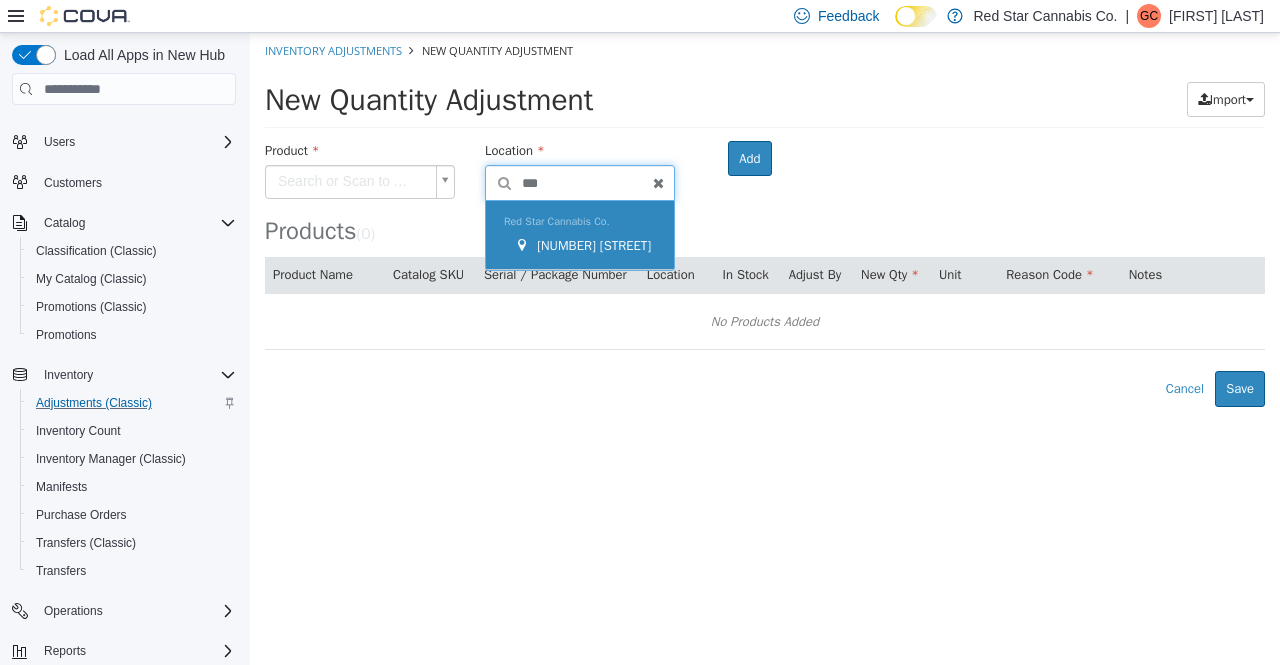 type on "***" 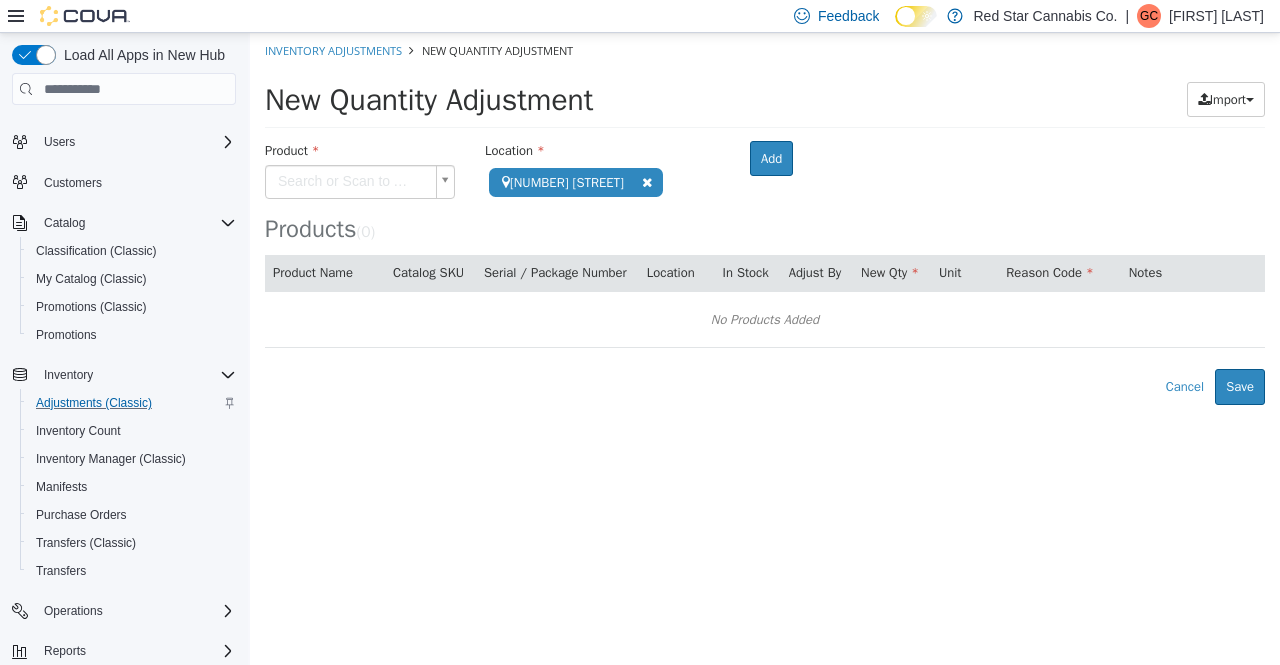 click on "**********" at bounding box center (765, 219) 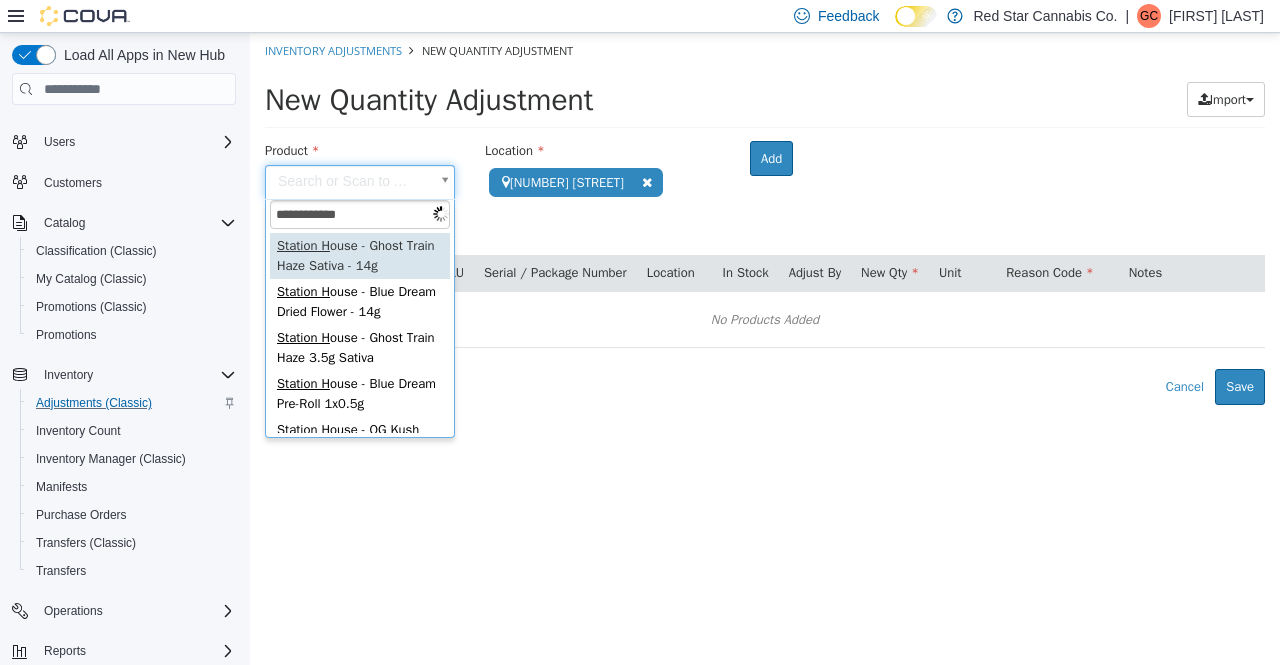type on "**********" 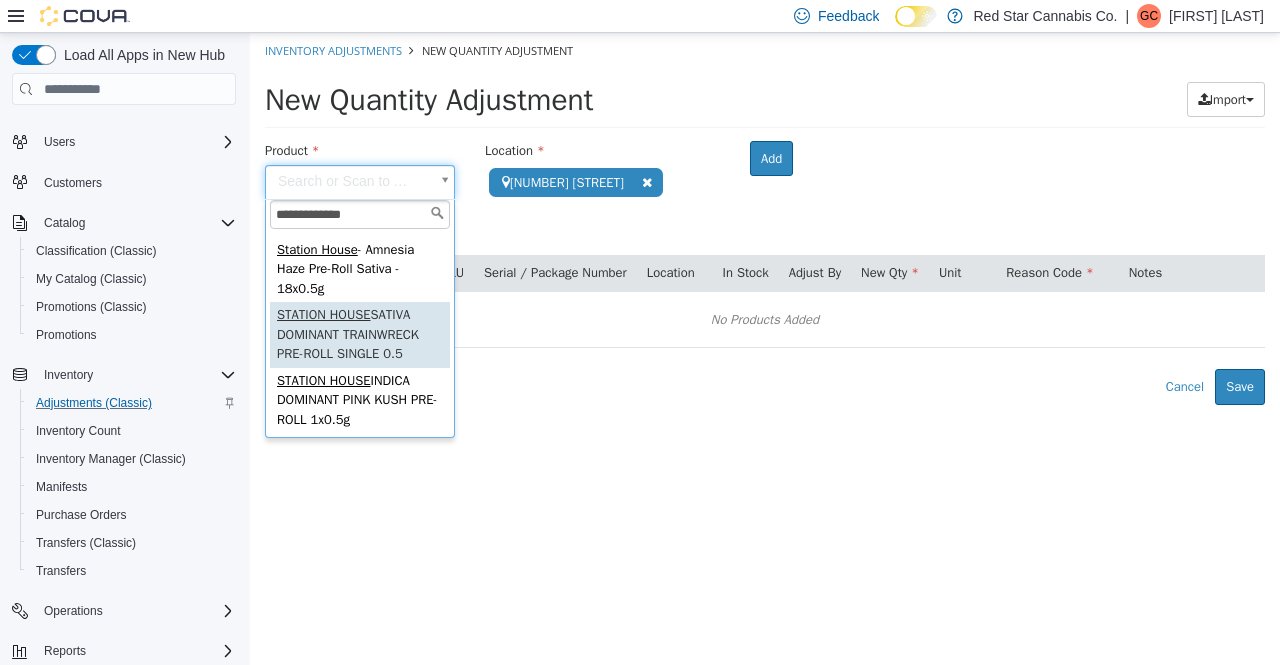 scroll, scrollTop: 946, scrollLeft: 0, axis: vertical 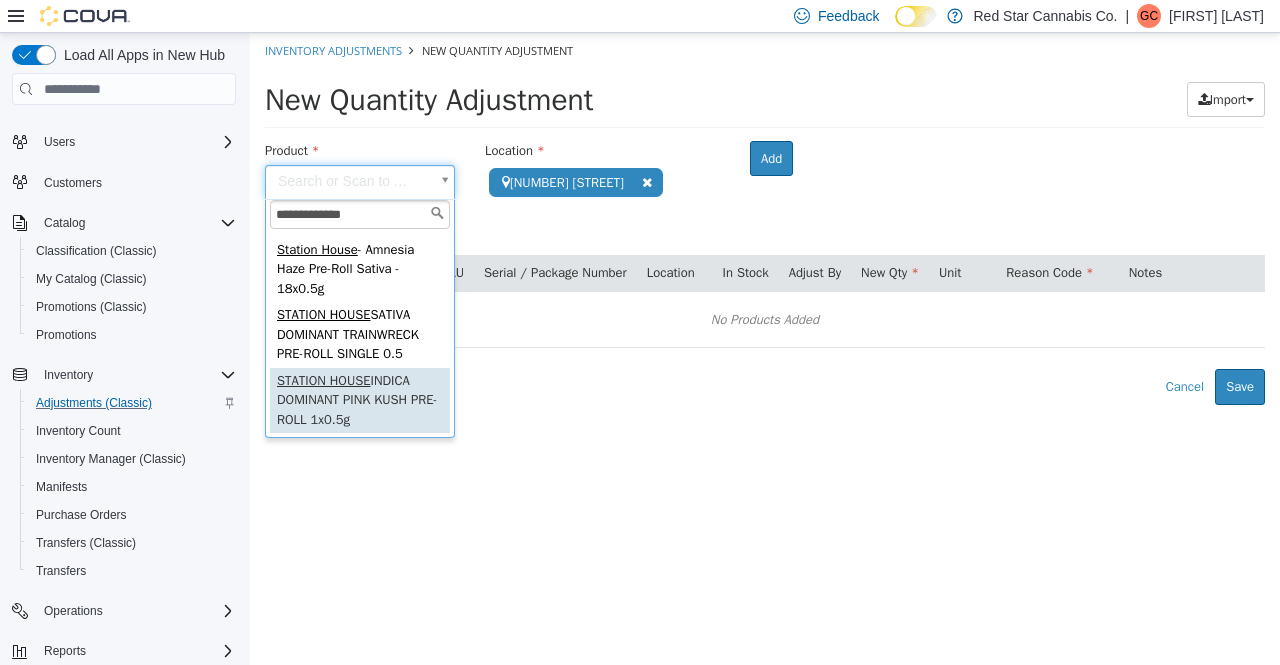 type on "**********" 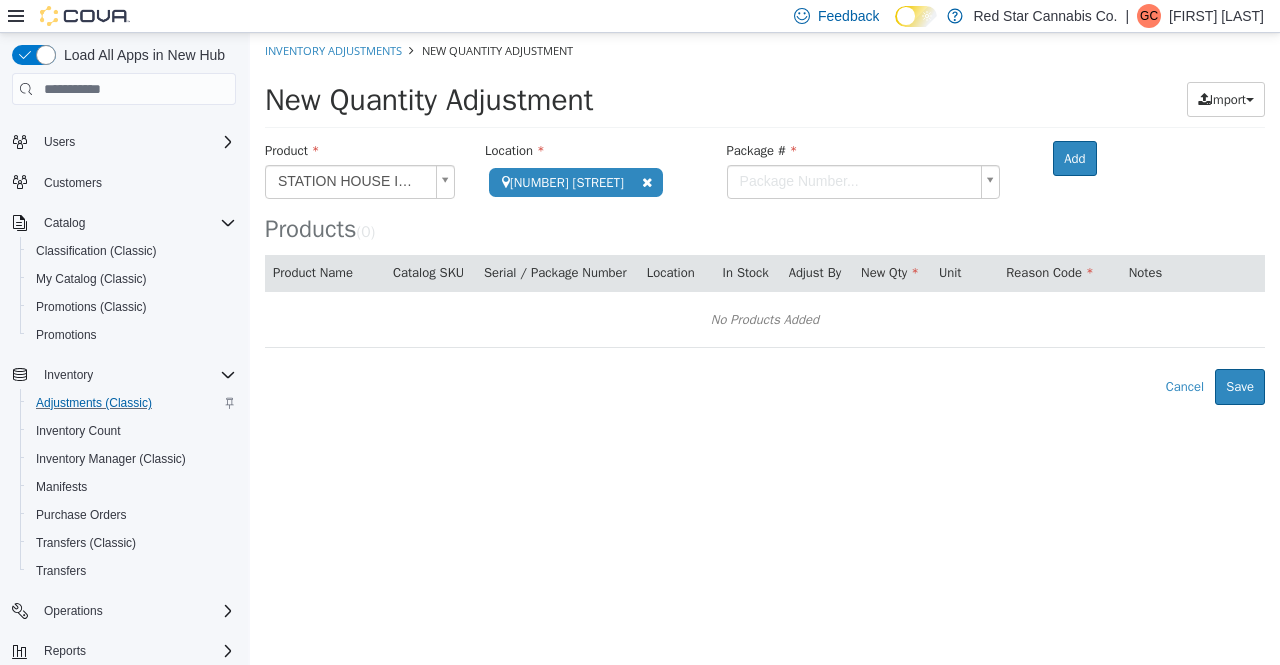 click on "**********" at bounding box center (765, 219) 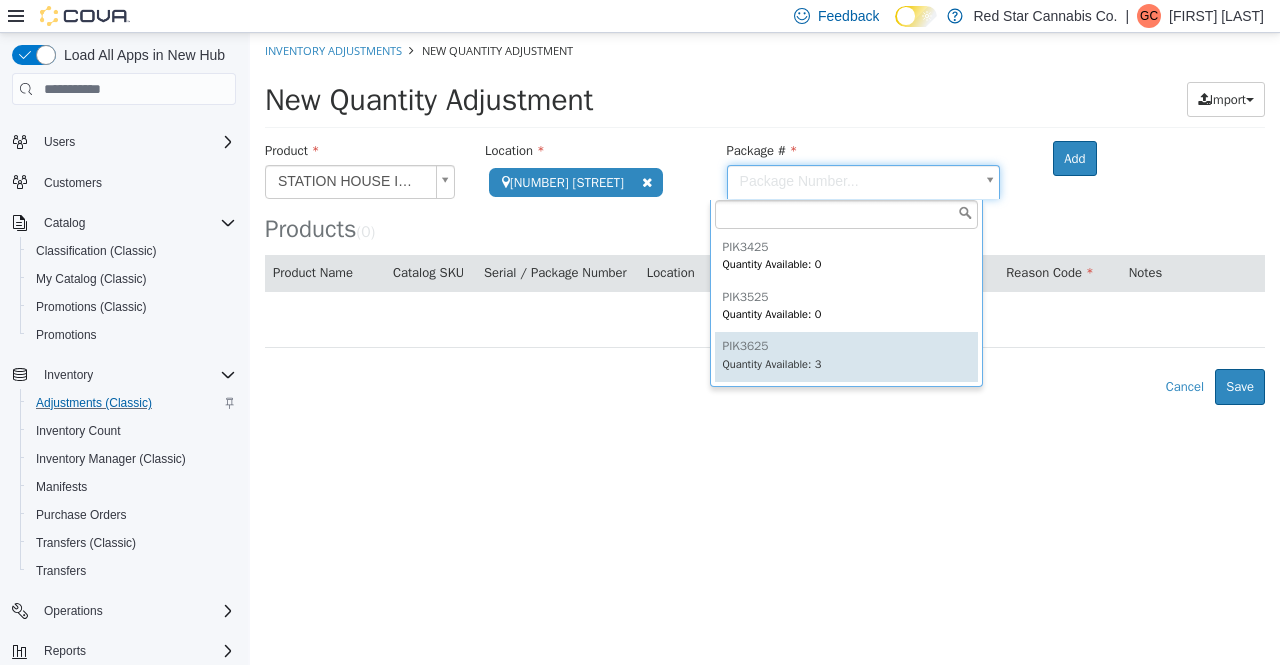 type on "*******" 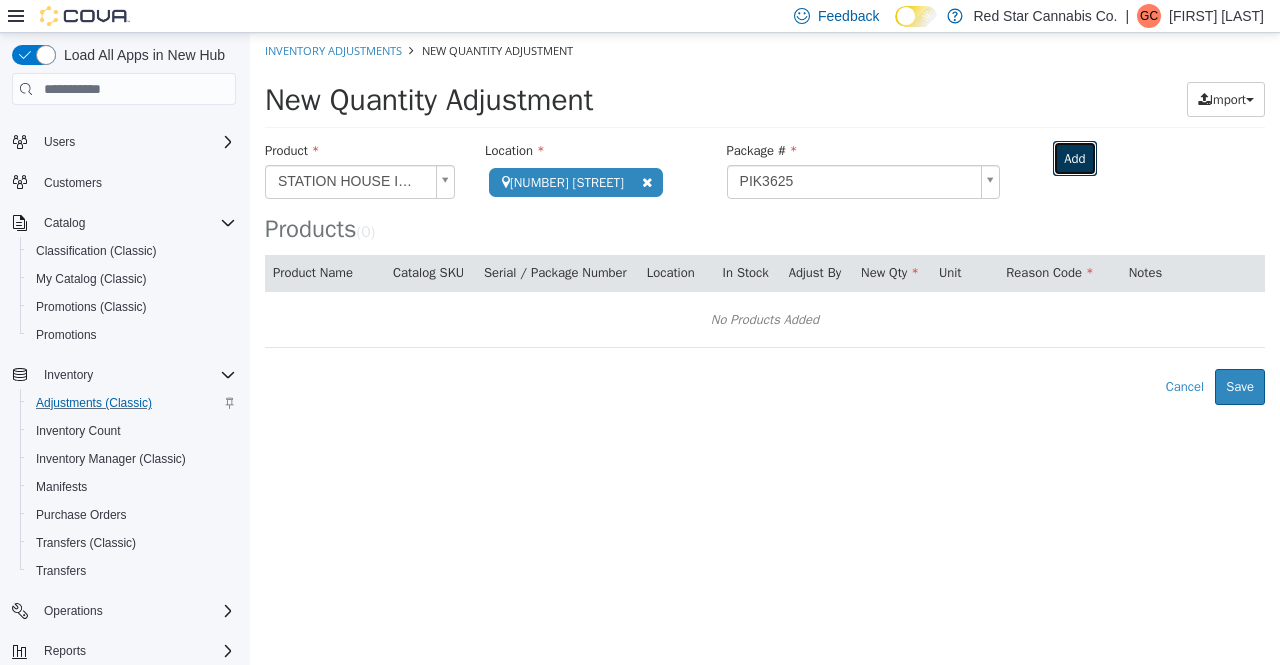 click on "Add" at bounding box center [1074, 159] 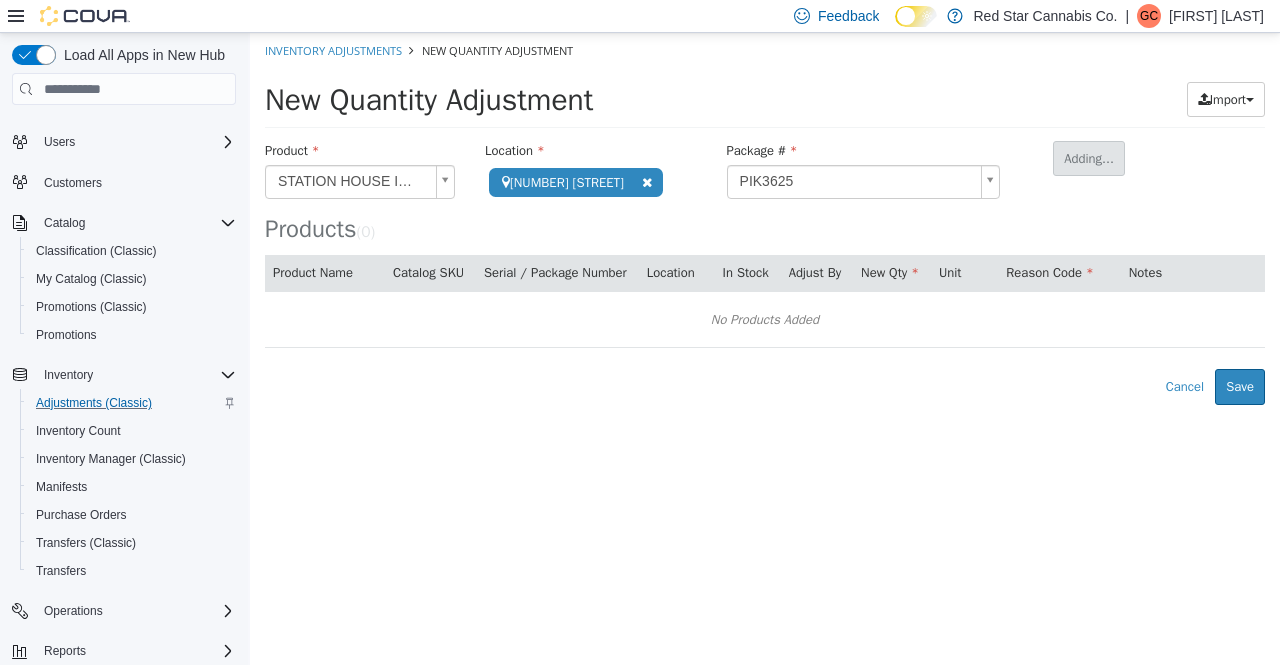 type 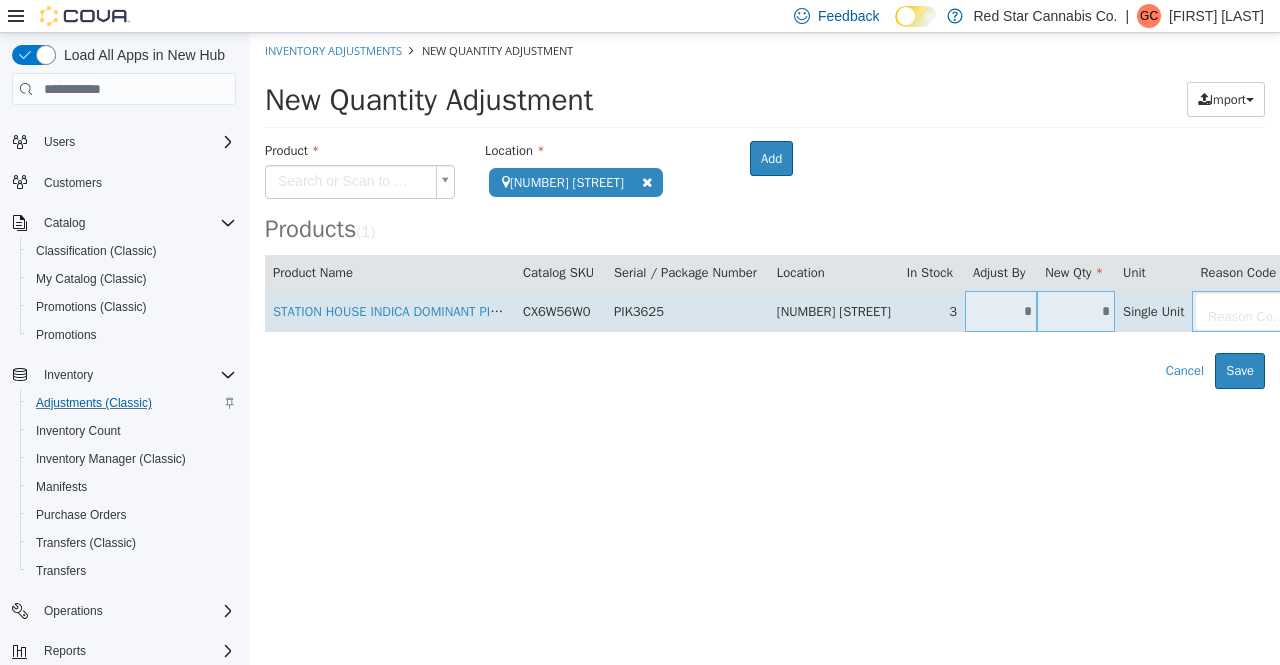 click on "*" at bounding box center (1076, 311) 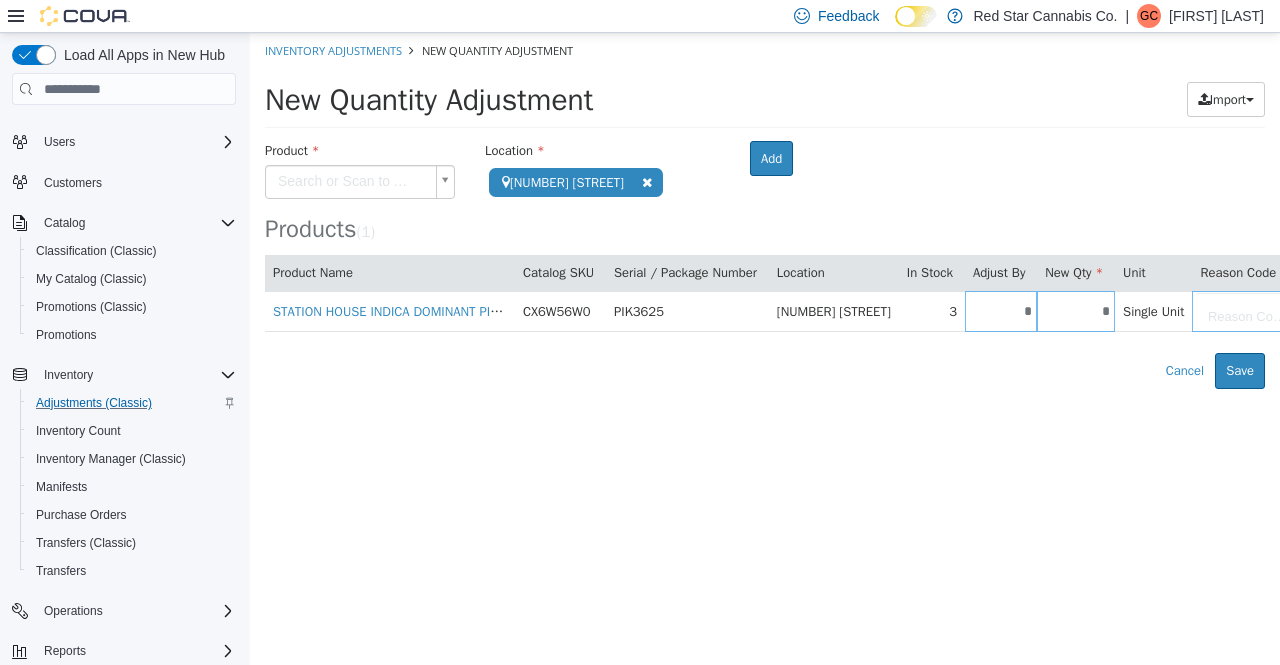 type on "*" 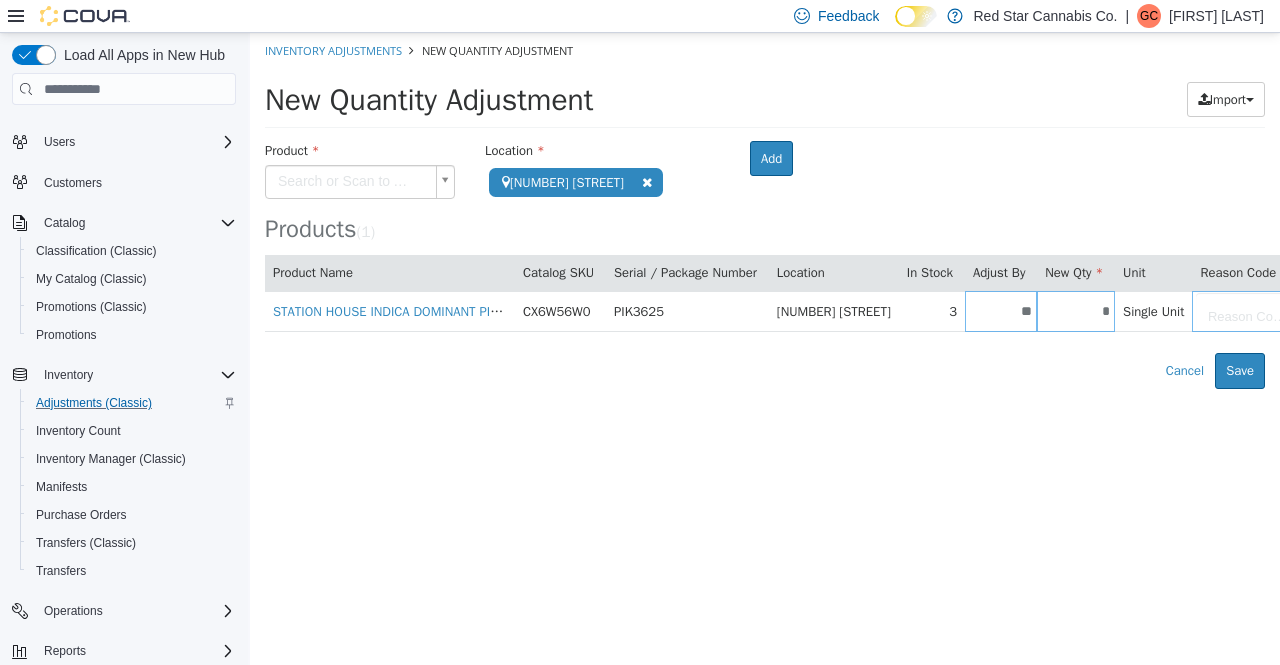 click on "**********" at bounding box center [765, 211] 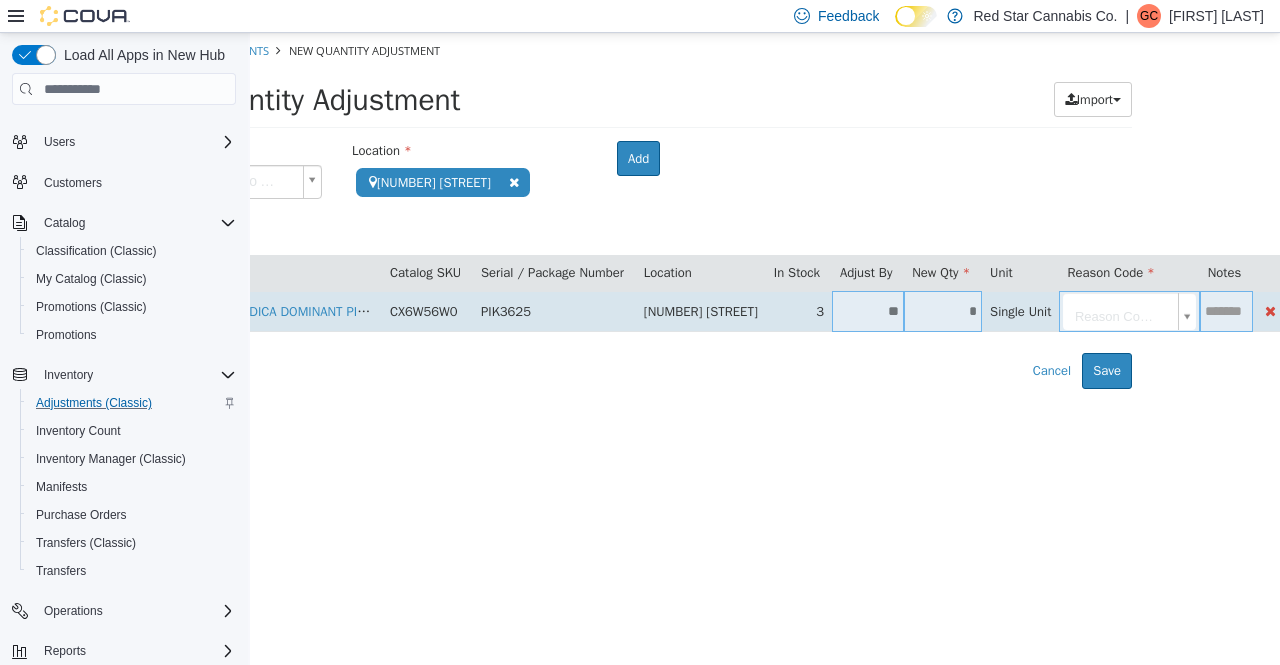 scroll, scrollTop: 0, scrollLeft: 59, axis: horizontal 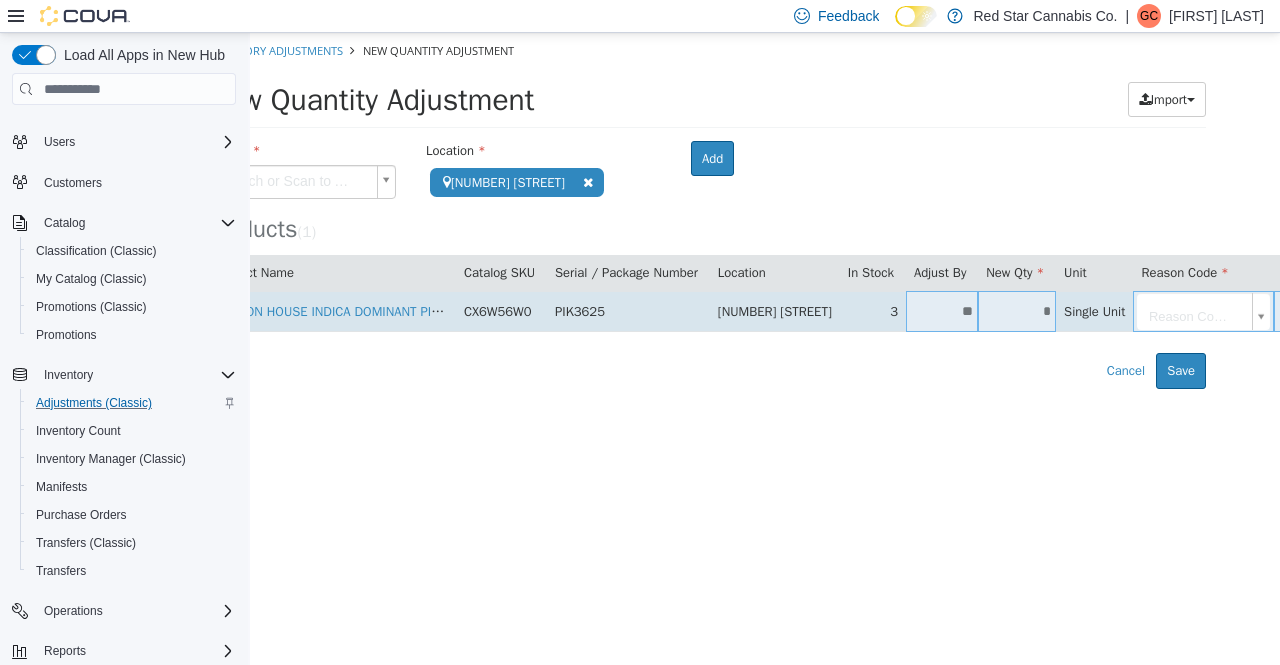 click on "**********" at bounding box center [706, 211] 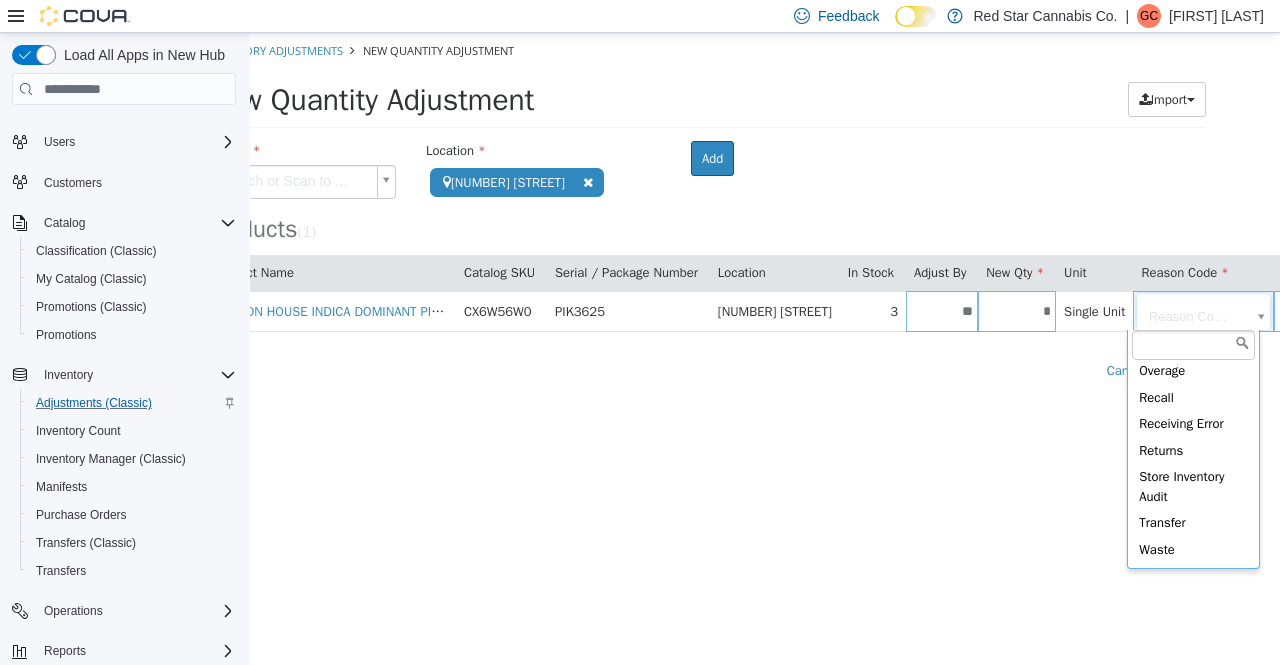scroll, scrollTop: 511, scrollLeft: 0, axis: vertical 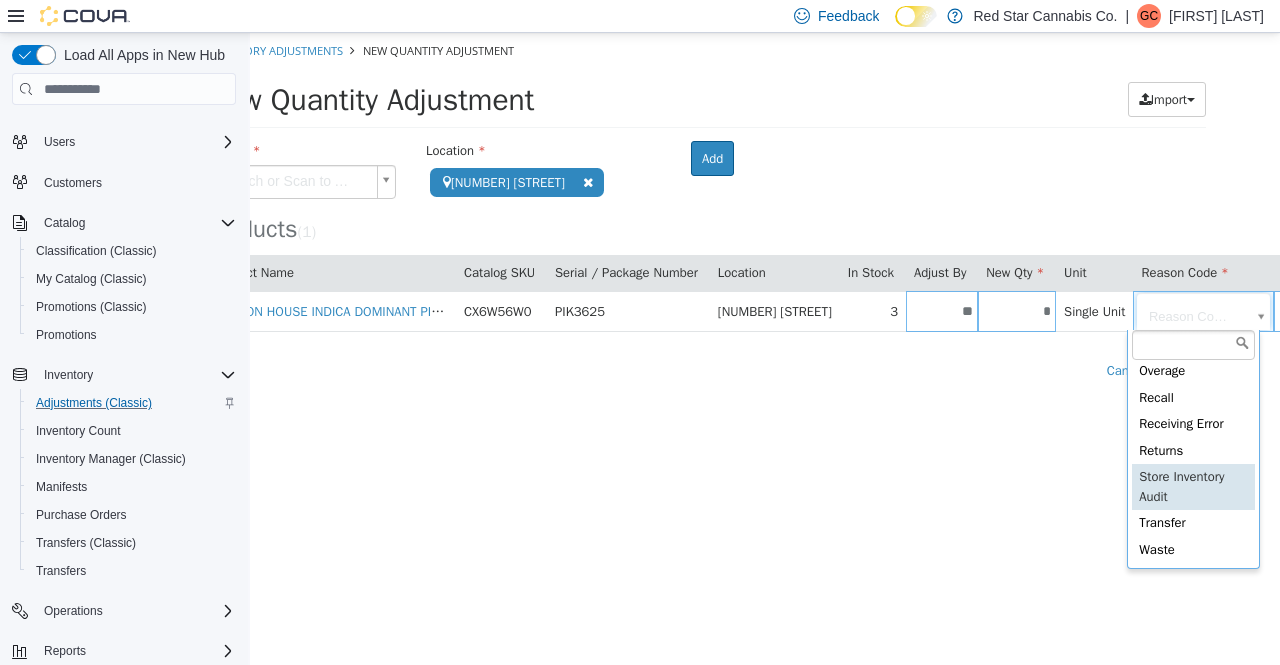 type on "**********" 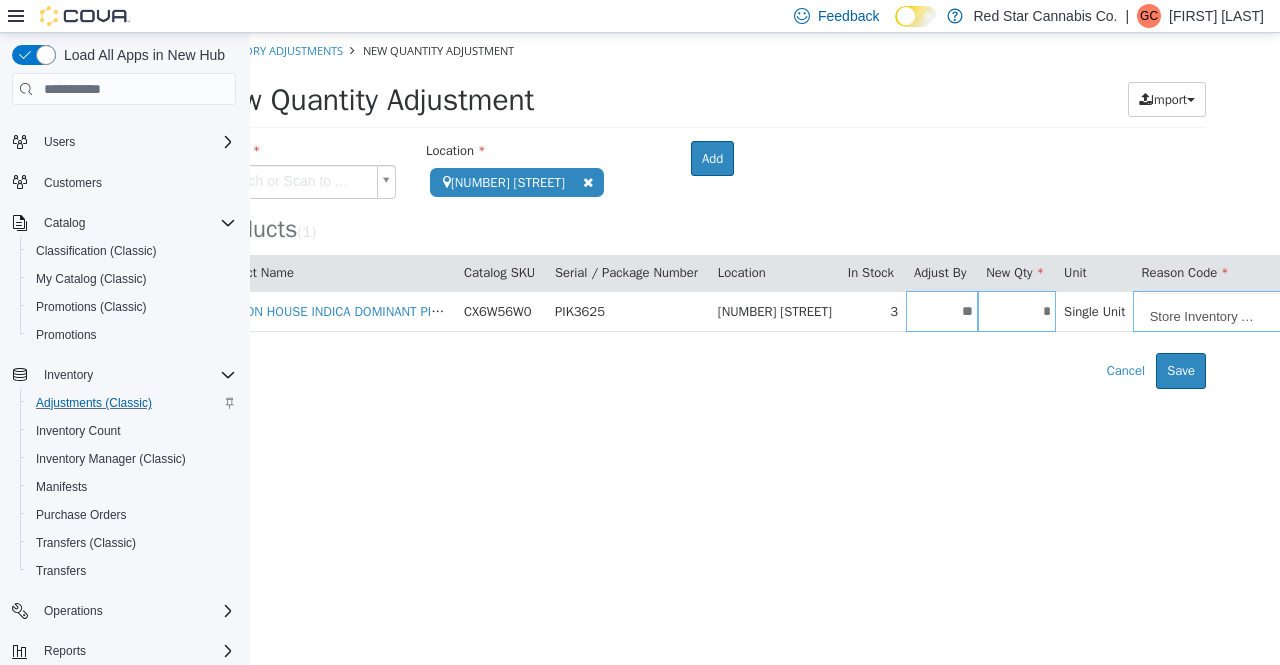 click on "**********" at bounding box center (706, 211) 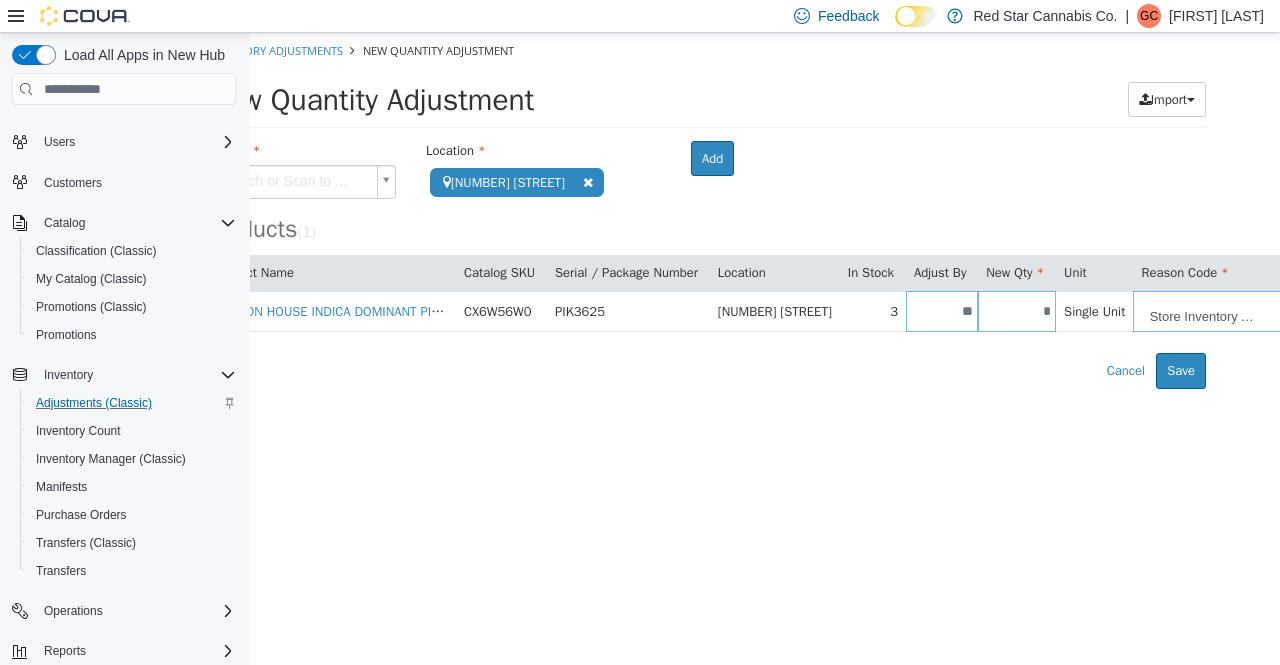 scroll, scrollTop: 0, scrollLeft: 163, axis: horizontal 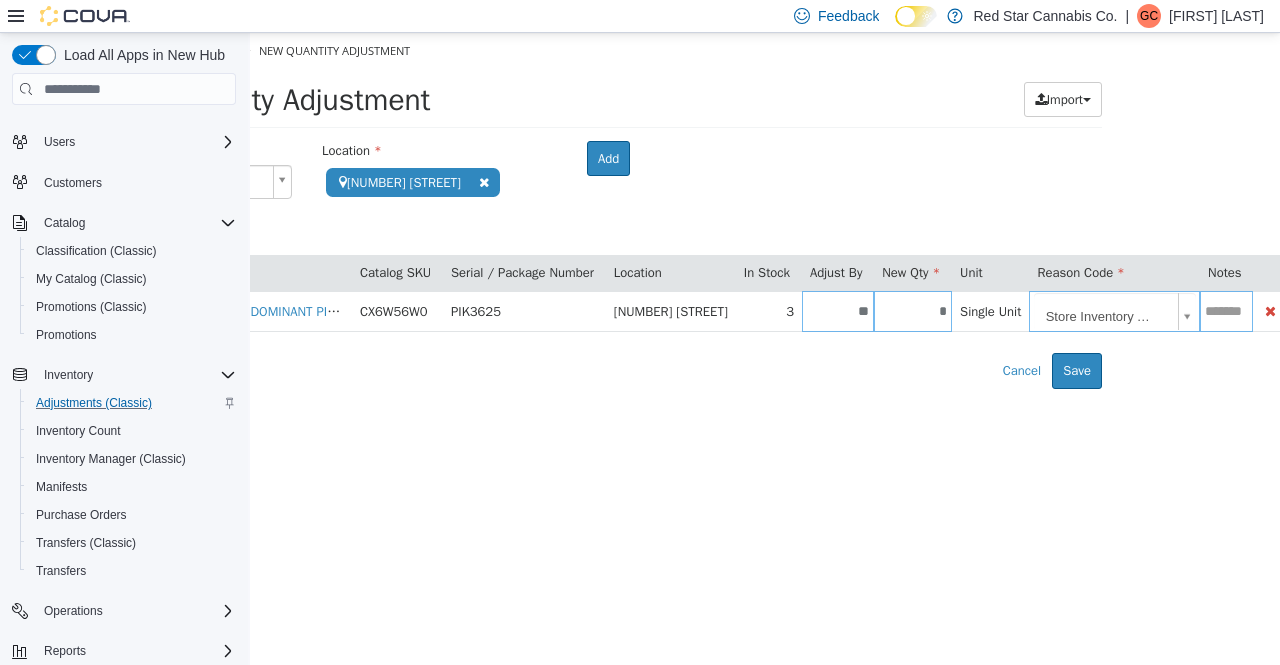 click on "Reason Code" at bounding box center (1114, 273) 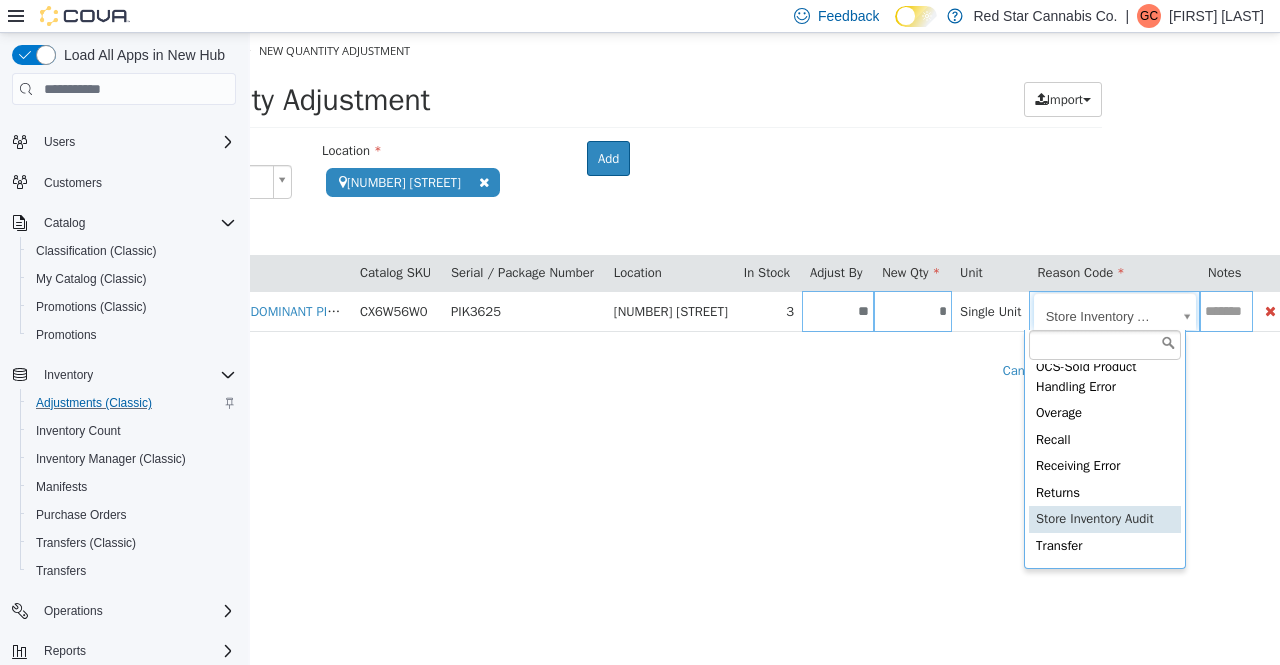 scroll, scrollTop: 394, scrollLeft: 0, axis: vertical 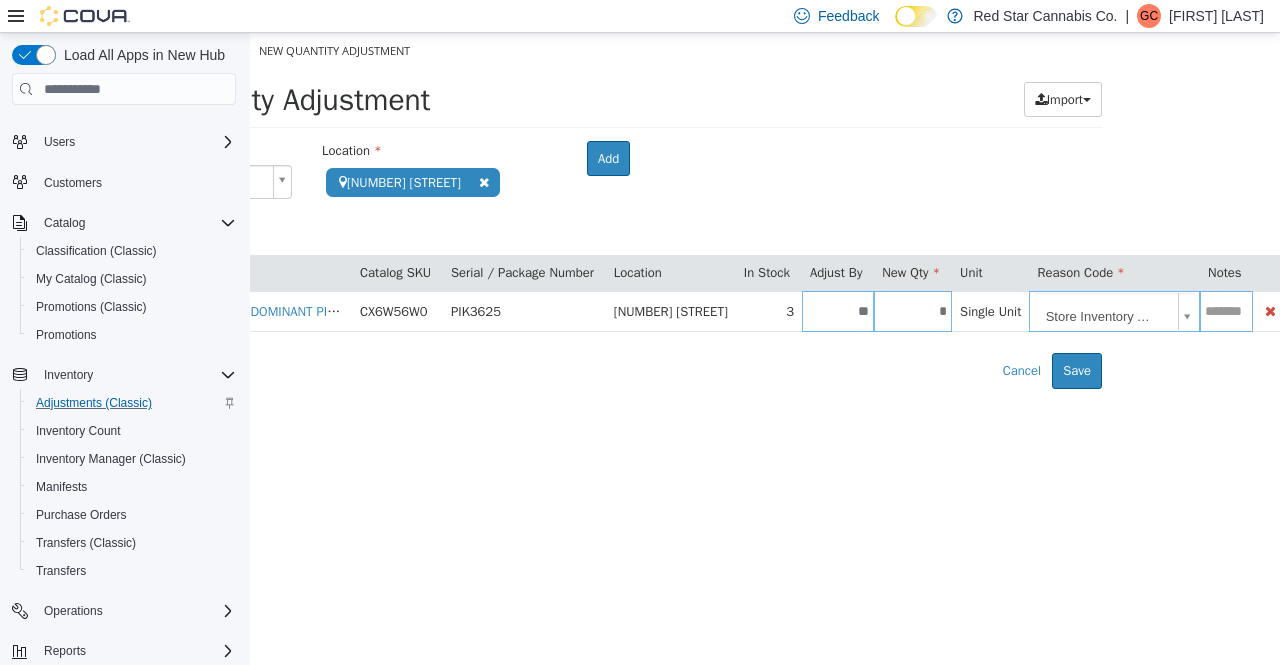 click on "**********" at bounding box center [602, 211] 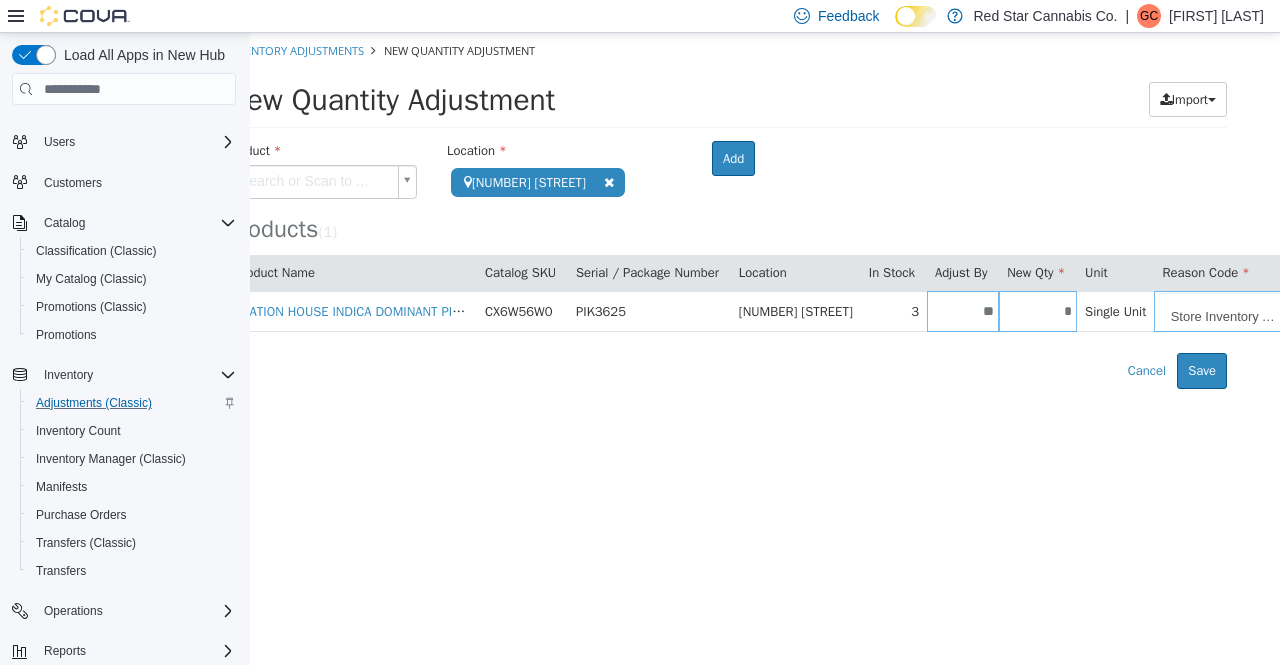 scroll, scrollTop: 0, scrollLeft: 163, axis: horizontal 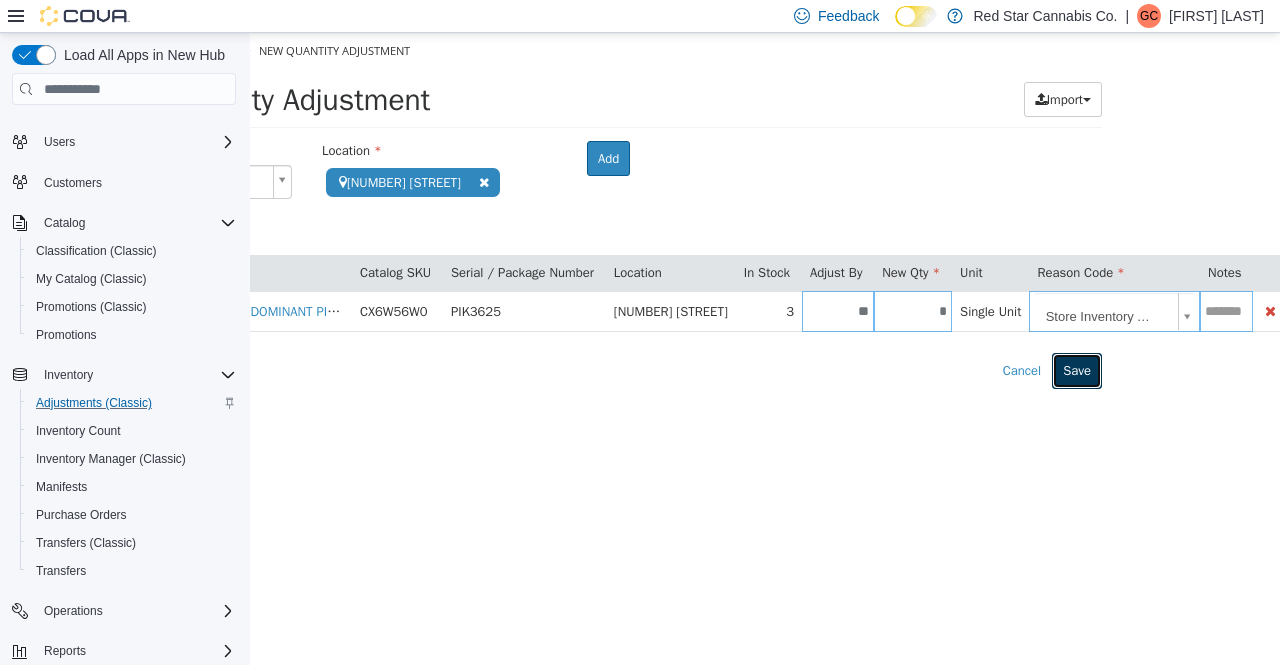 click on "Save" at bounding box center [1077, 371] 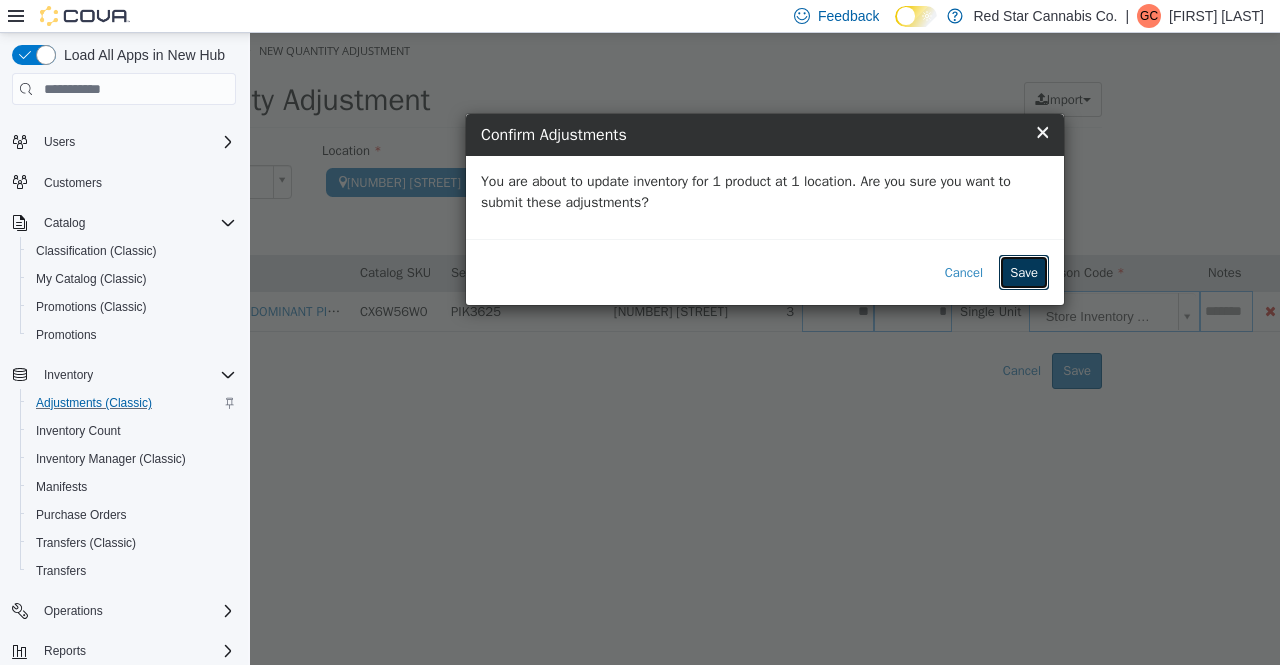 click on "Save" at bounding box center [1024, 273] 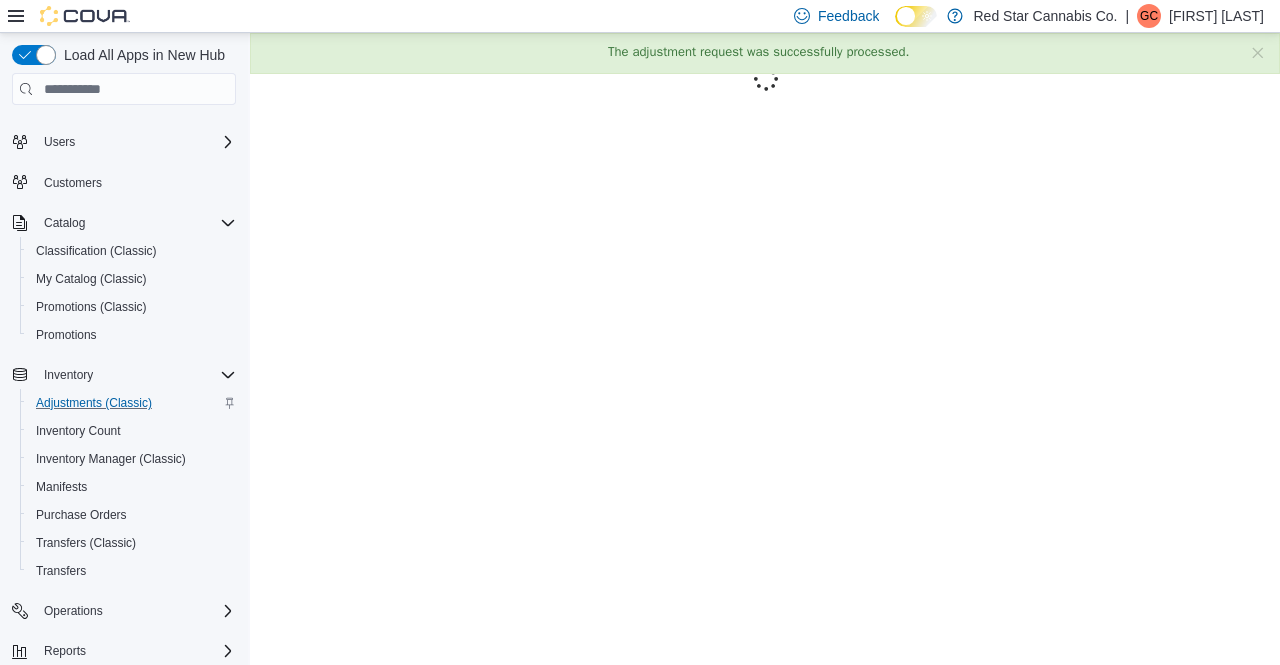 scroll, scrollTop: 0, scrollLeft: 0, axis: both 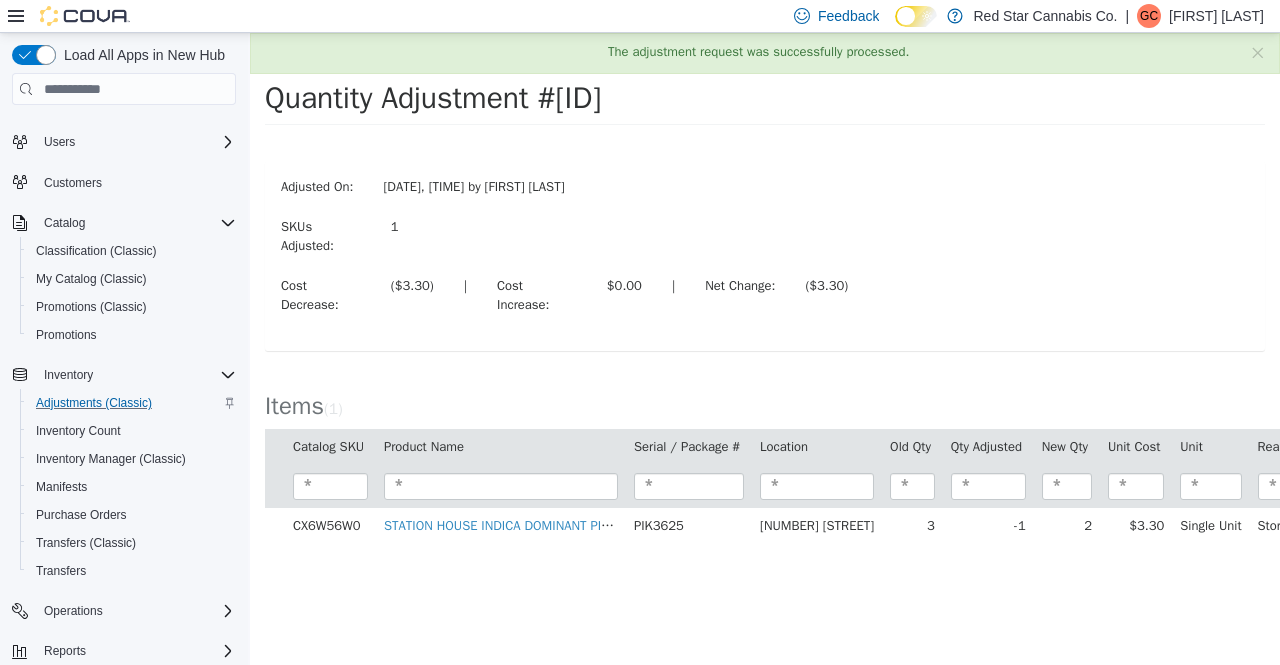 click on "Cost Decrease:  ($3.30) | Cost Increase:  $0.00 | Net Change:  ($3.30)" at bounding box center [765, 298] 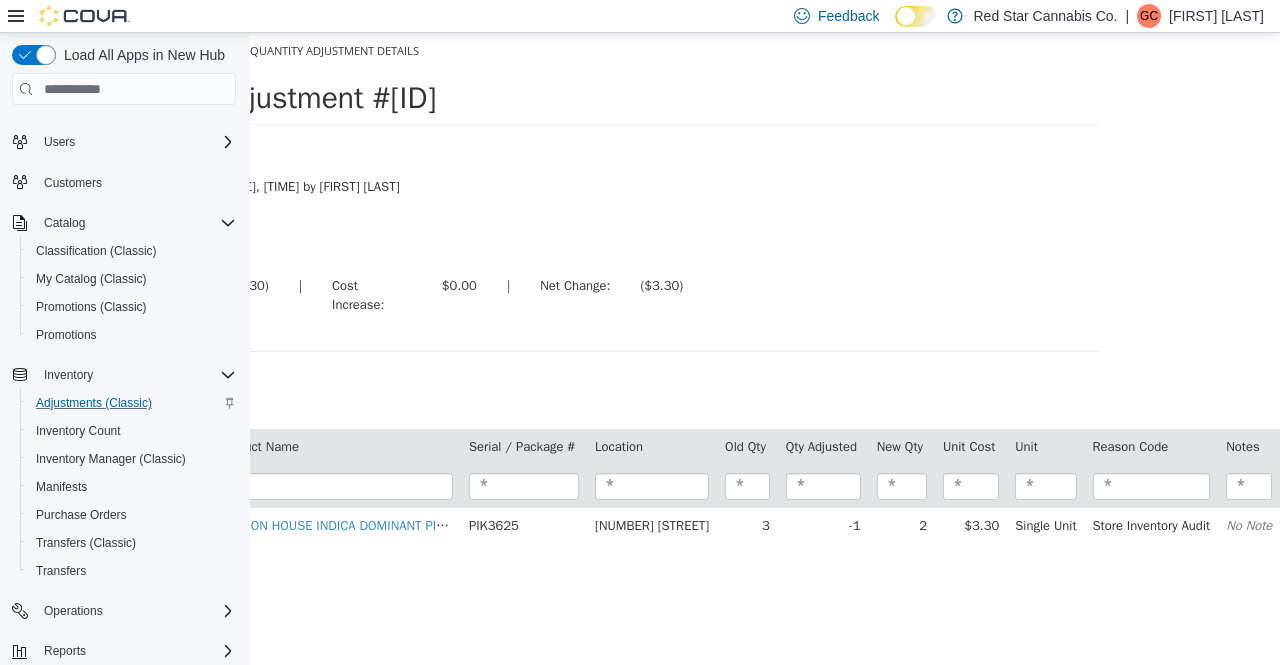 scroll, scrollTop: 0, scrollLeft: 0, axis: both 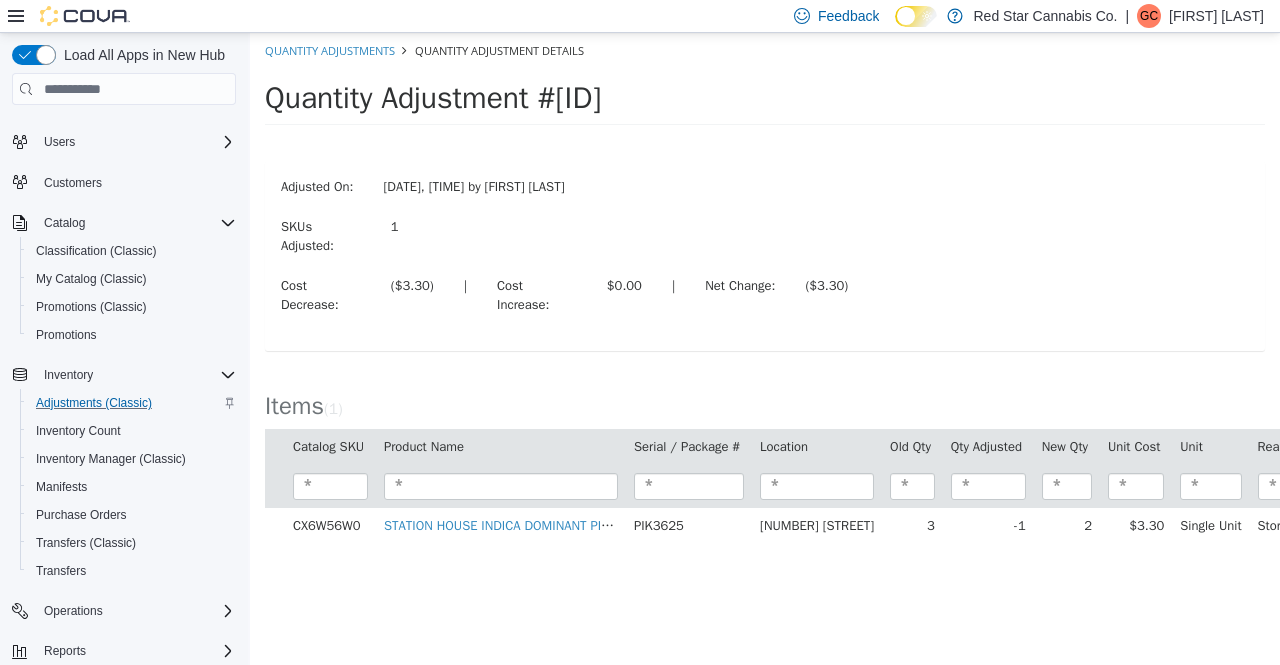 click on "Adjusted On:
[DATE], [TIME] by [FIRST] [LAST]
SKUs Adjusted:  1 Cost Decrease:  ($[PRICE]) | Cost Increase:  $[PRICE] | Net Change:  ($[PRICE])" at bounding box center [765, 256] 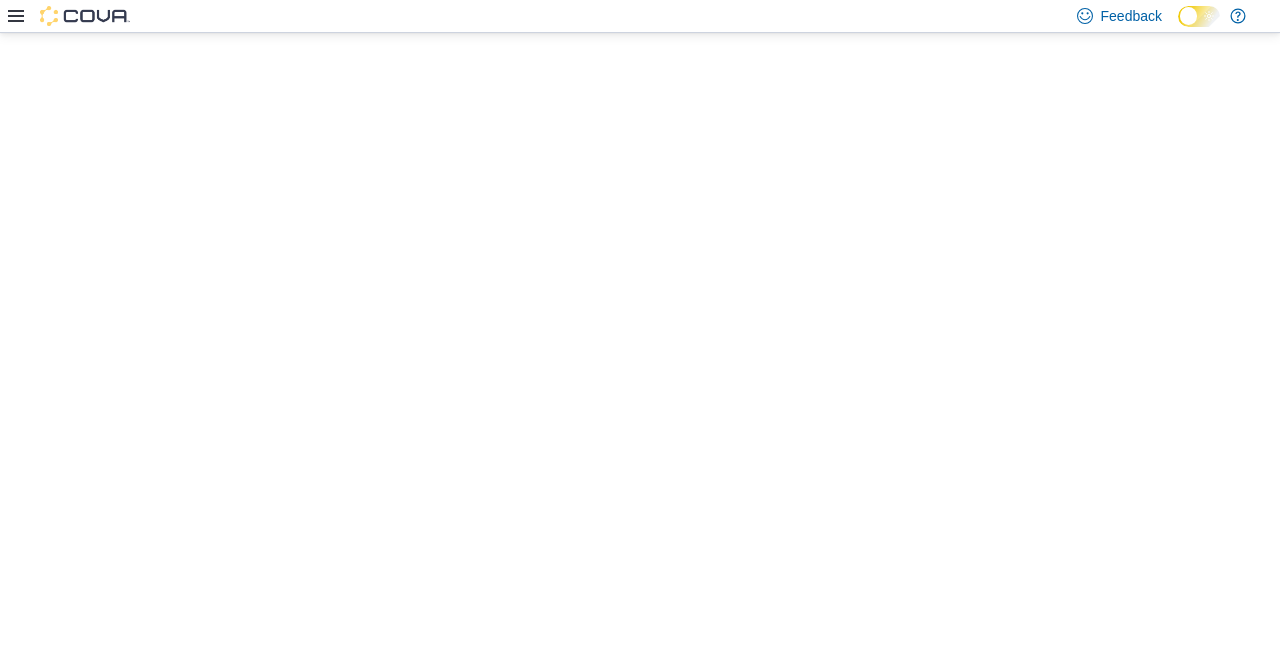 scroll, scrollTop: 0, scrollLeft: 0, axis: both 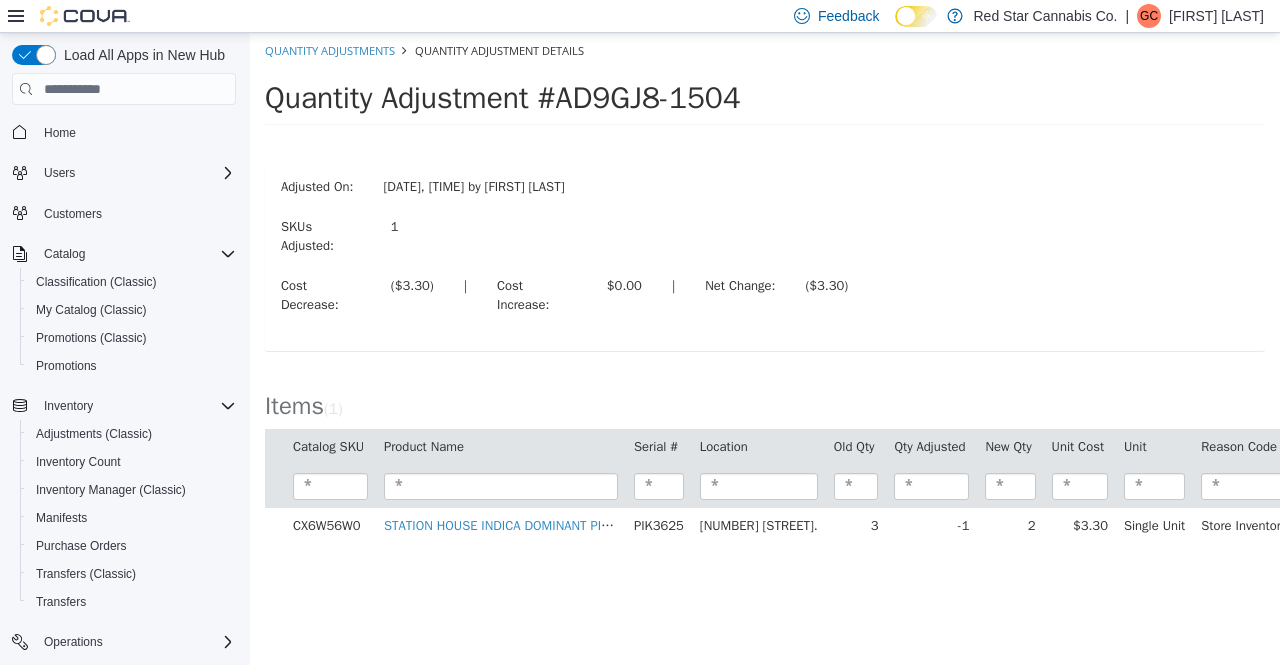 click on "Quantity Adjustment #AD9GJ8-1504" at bounding box center [765, 104] 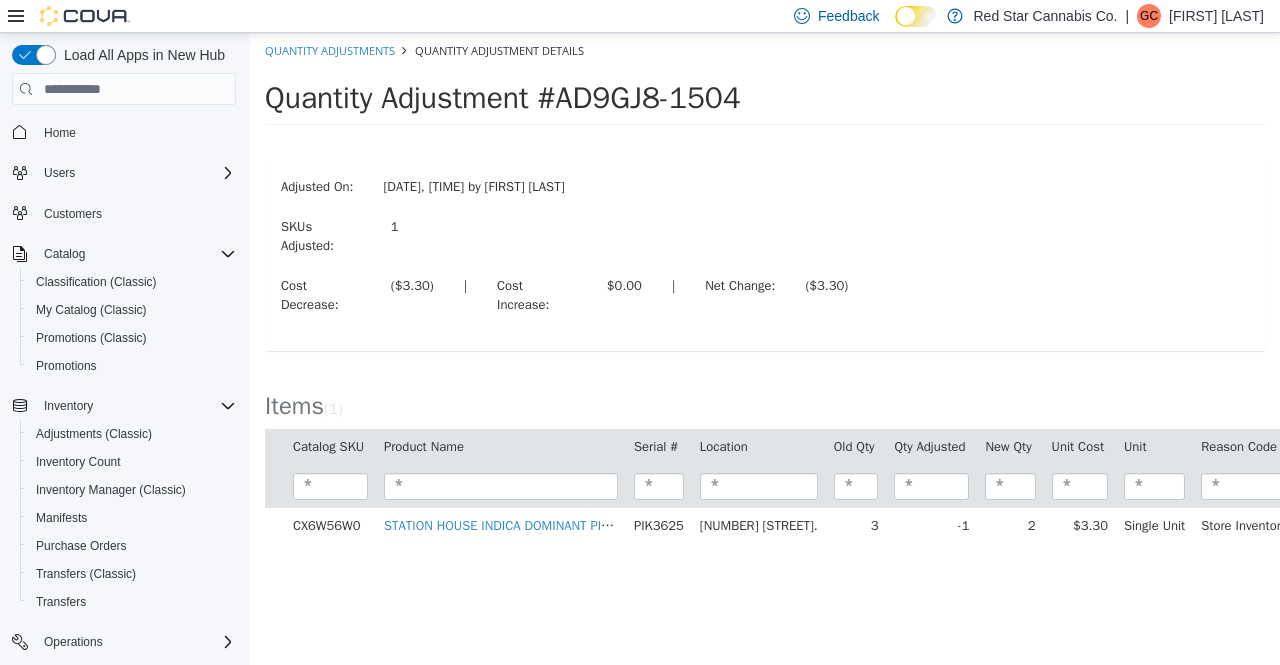click on "Cost Decrease:  ($3.30) | Cost Increase:  $0.00 | Net Change:  ($3.30)" at bounding box center [765, 298] 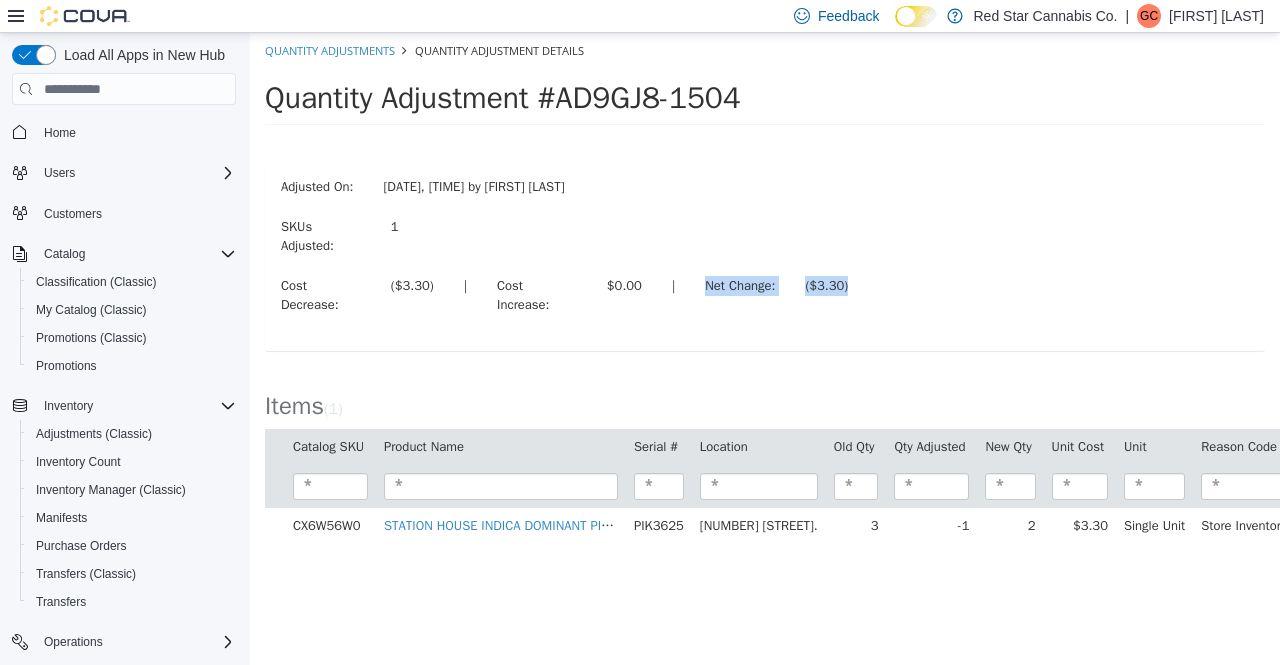 drag, startPoint x: 972, startPoint y: 289, endPoint x: 686, endPoint y: 295, distance: 286.06293 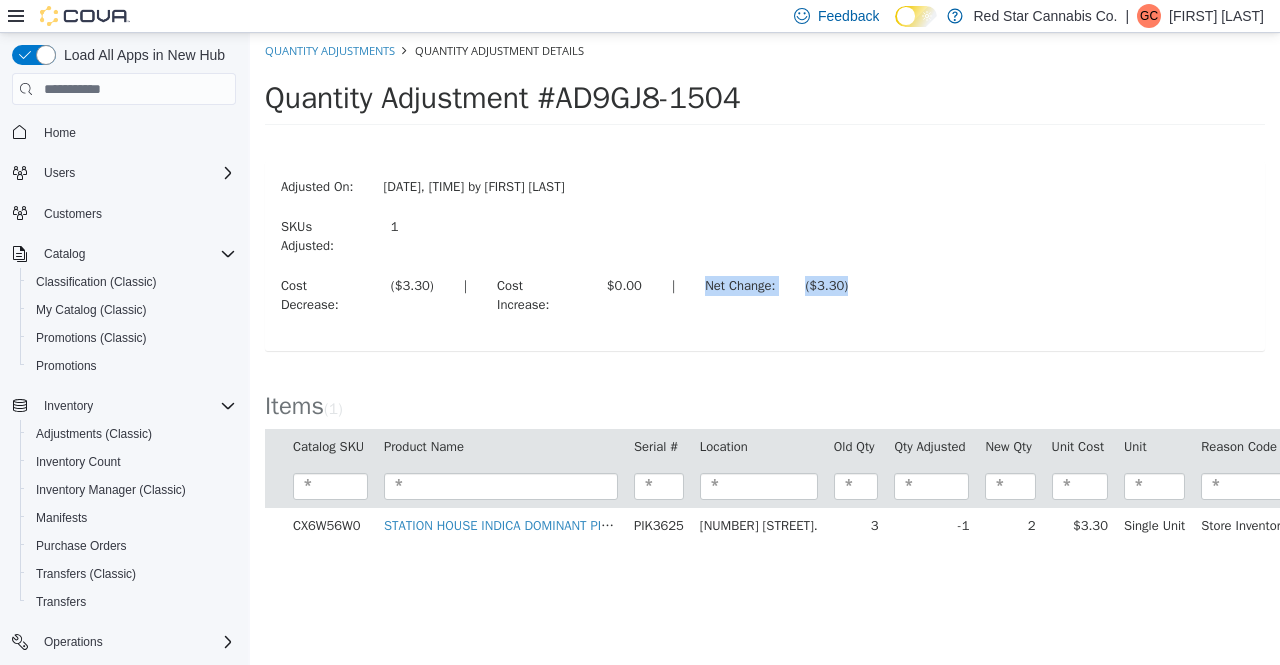 click on "Cost Decrease:  ($3.30) | Cost Increase:  $0.00 | Net Change:  ($3.30)" at bounding box center [765, 298] 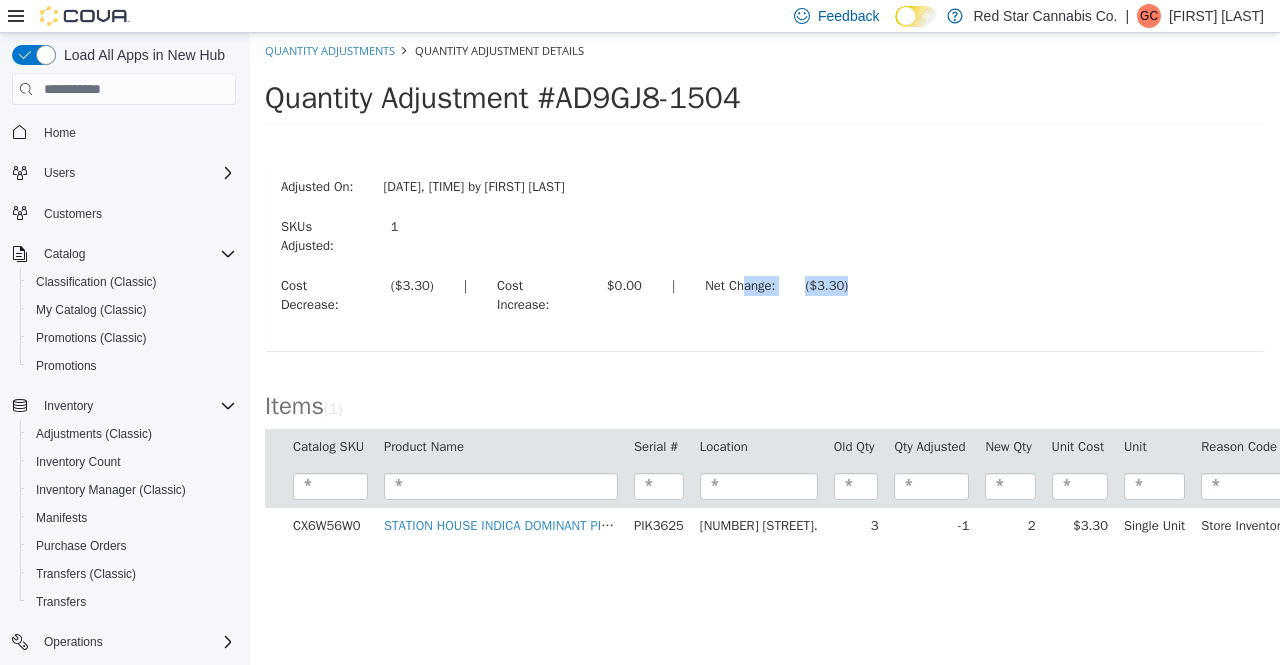 drag, startPoint x: 861, startPoint y: 284, endPoint x: 740, endPoint y: 266, distance: 122.33152 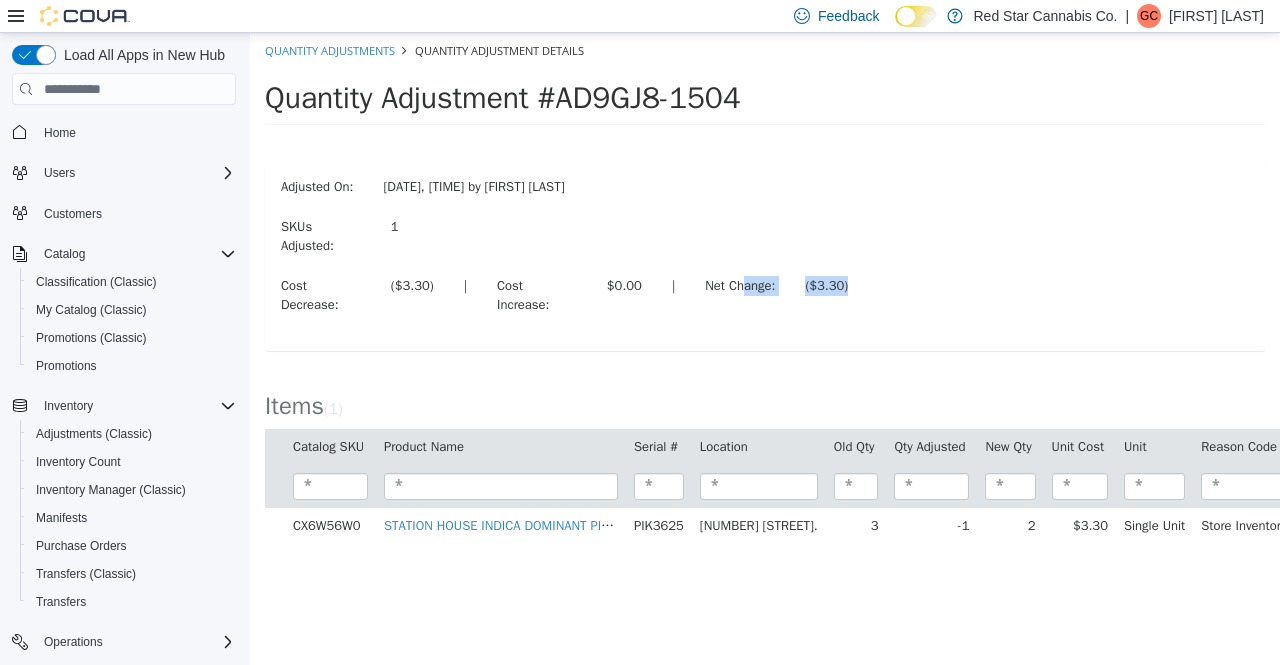 click on "Adjusted On:
[DATE], [TIME] by [FIRST] [LAST]
SKUs Adjusted:  1 Cost Decrease:  ($[PRICE]) | Cost Increase:  $[PRICE] | Net Change:  ($[PRICE])" at bounding box center (765, 256) 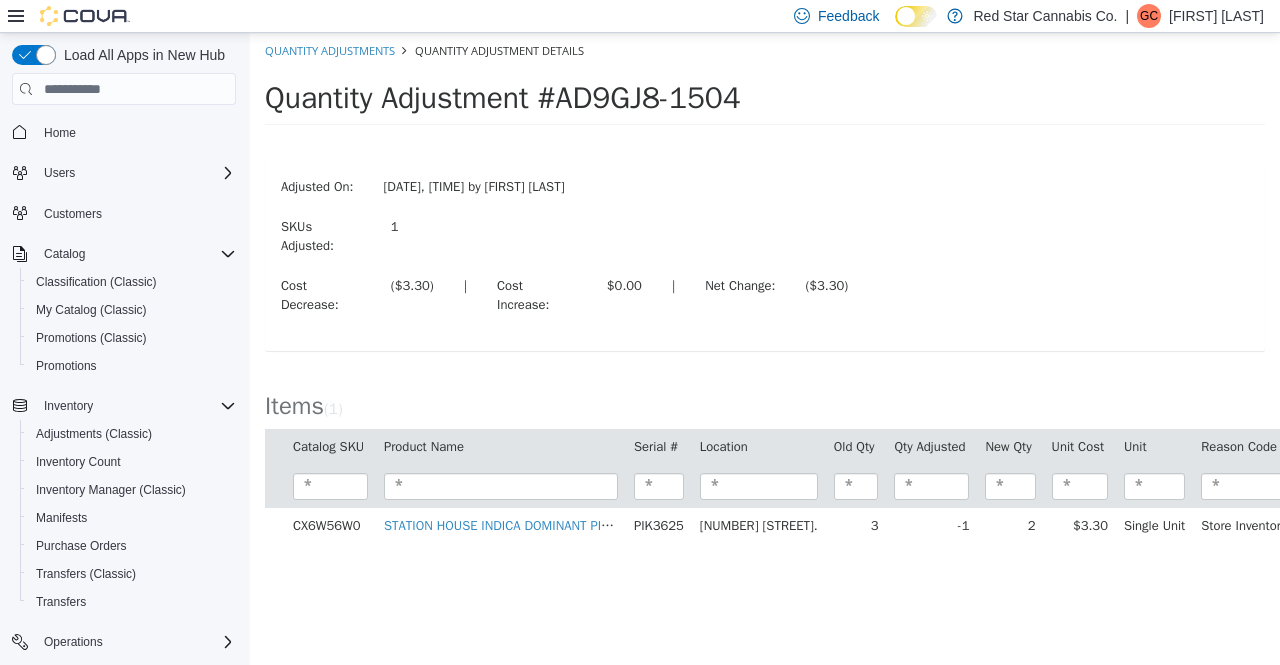 click on "Adjusted On:
[DATE], [TIME] by [FIRST] [LAST]
SKUs Adjusted:  1 Cost Decrease:  ($[PRICE]) | Cost Increase:  $[PRICE] | Net Change:  ($[PRICE])" at bounding box center [765, 256] 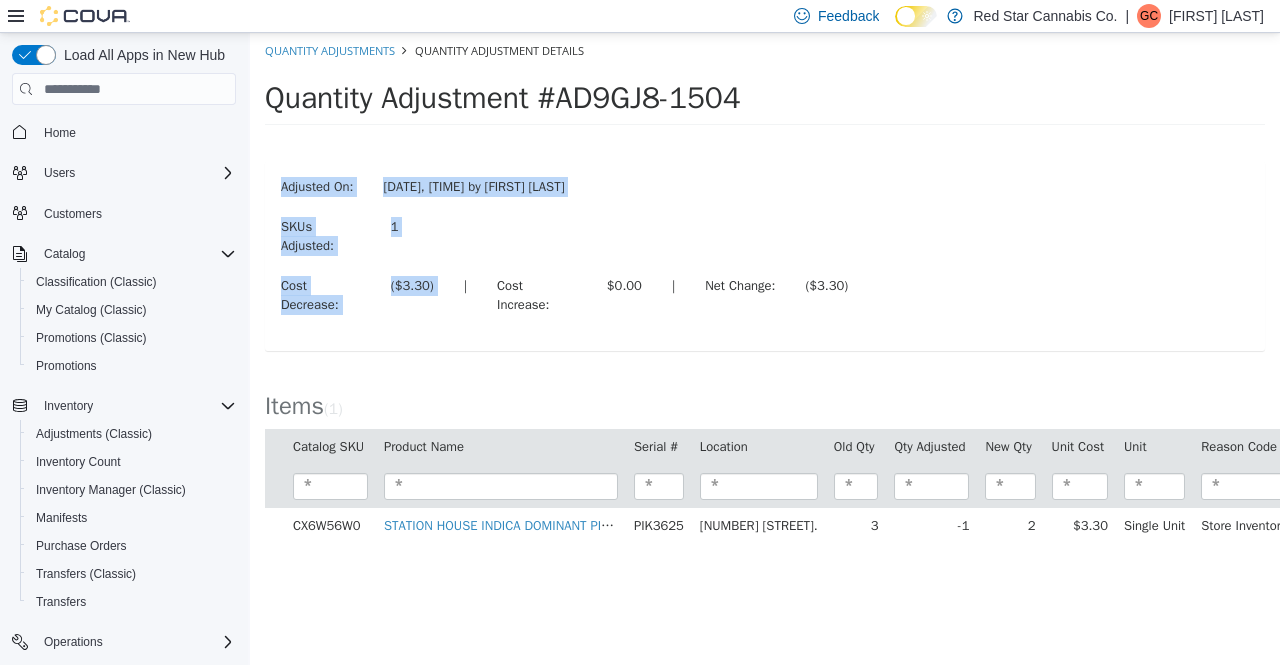 drag, startPoint x: 740, startPoint y: 336, endPoint x: 460, endPoint y: 309, distance: 281.29877 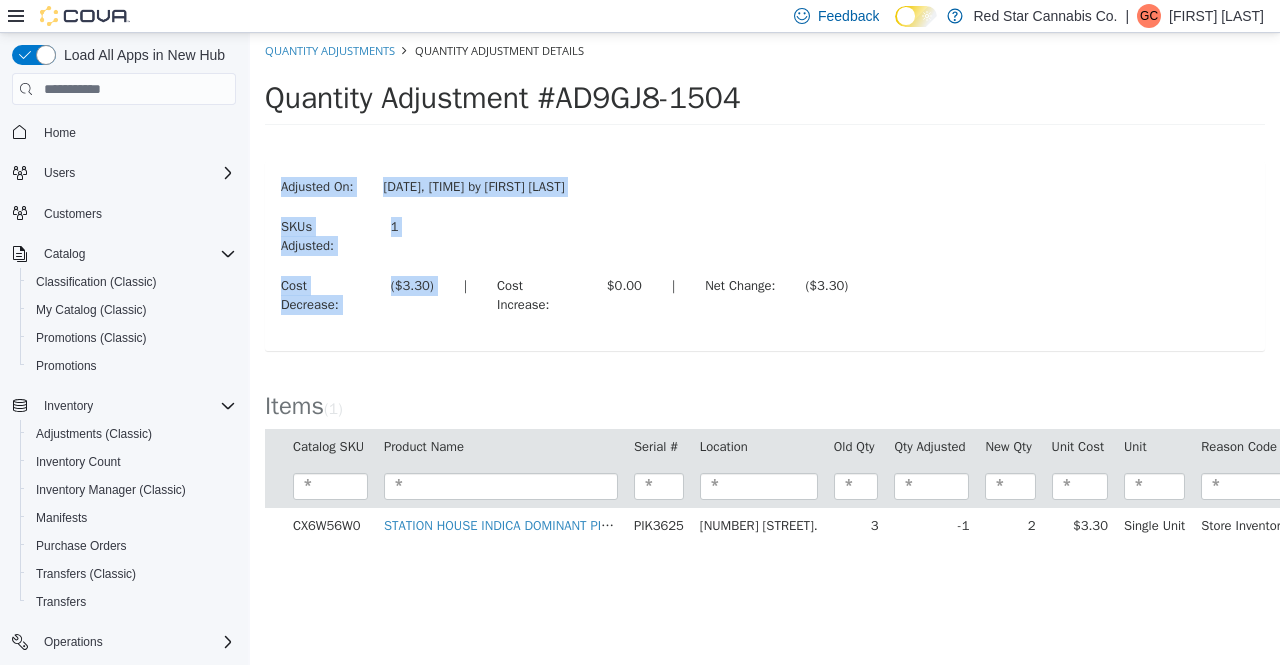 click on "Adjusted On:
[DATE], [TIME] by [FIRST] [LAST]
SKUs Adjusted:  1 Cost Decrease:  ($[PRICE]) | Cost Increase:  $[PRICE] | Net Change:  ($[PRICE])" at bounding box center [765, 256] 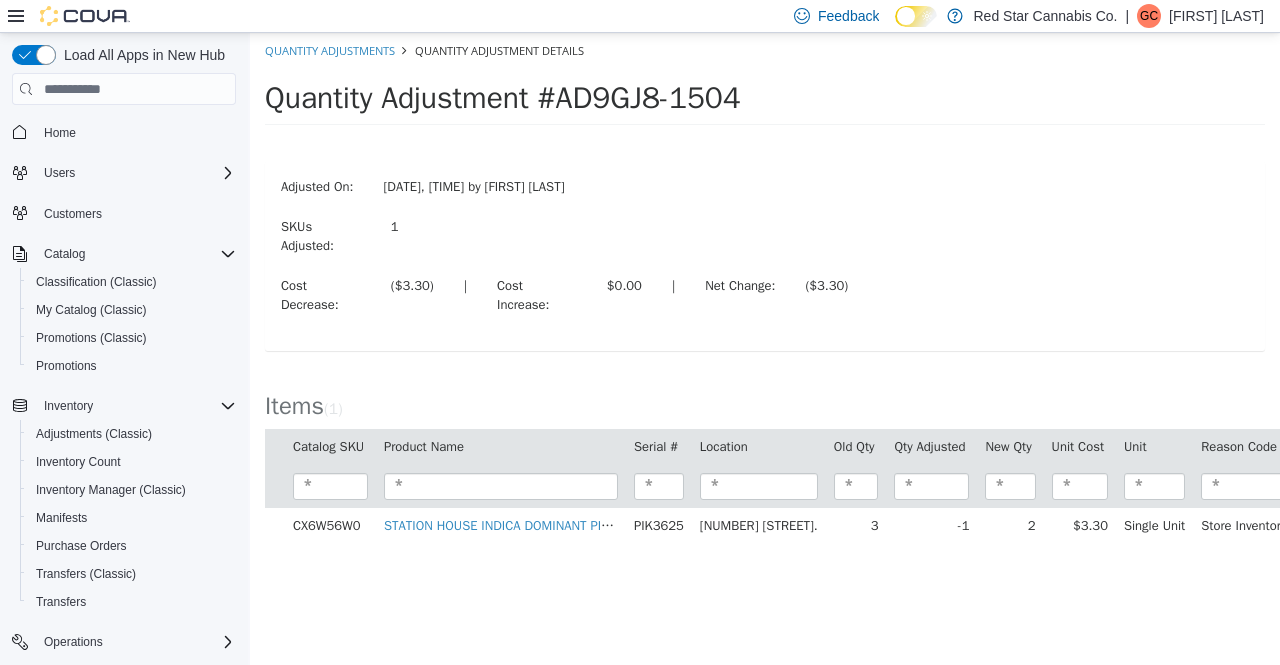 click on "Adjusted On:
[DATE], [TIME] by [FIRST] [LAST]
SKUs Adjusted:  1 Cost Decrease:  ($[PRICE]) | Cost Increase:  $[PRICE] | Net Change:  ($[PRICE])" at bounding box center (765, 256) 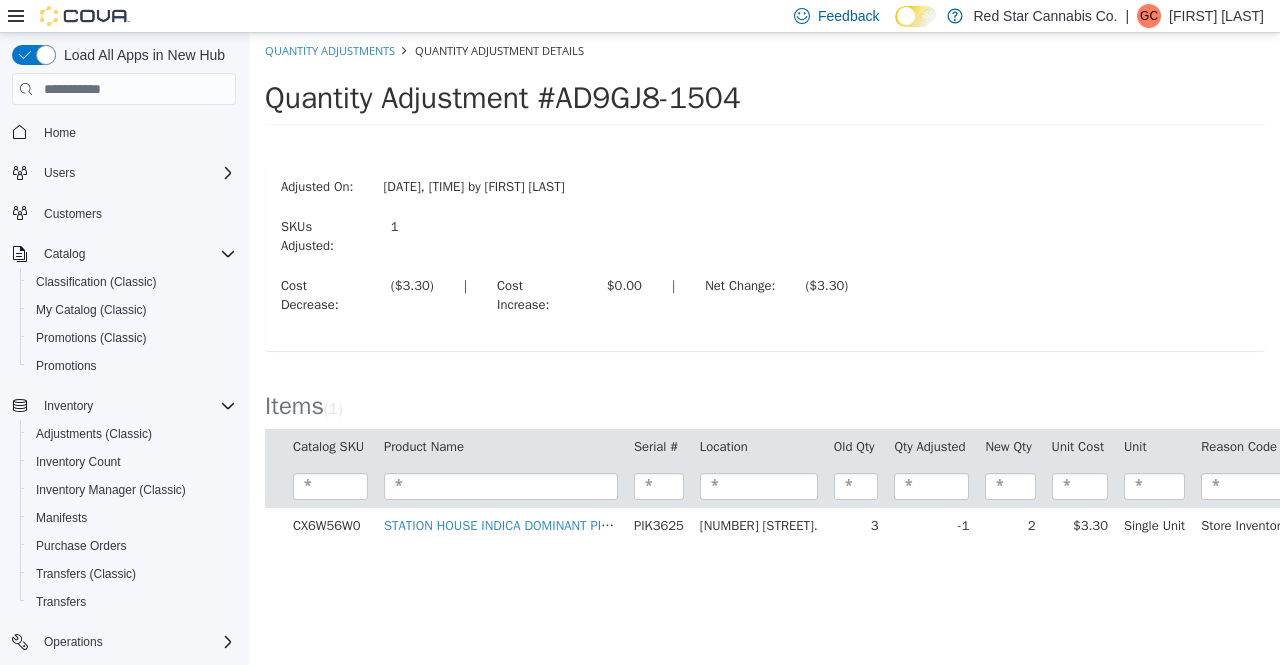 click on "Quantity Adjustment #[ID]" at bounding box center [751, 98] 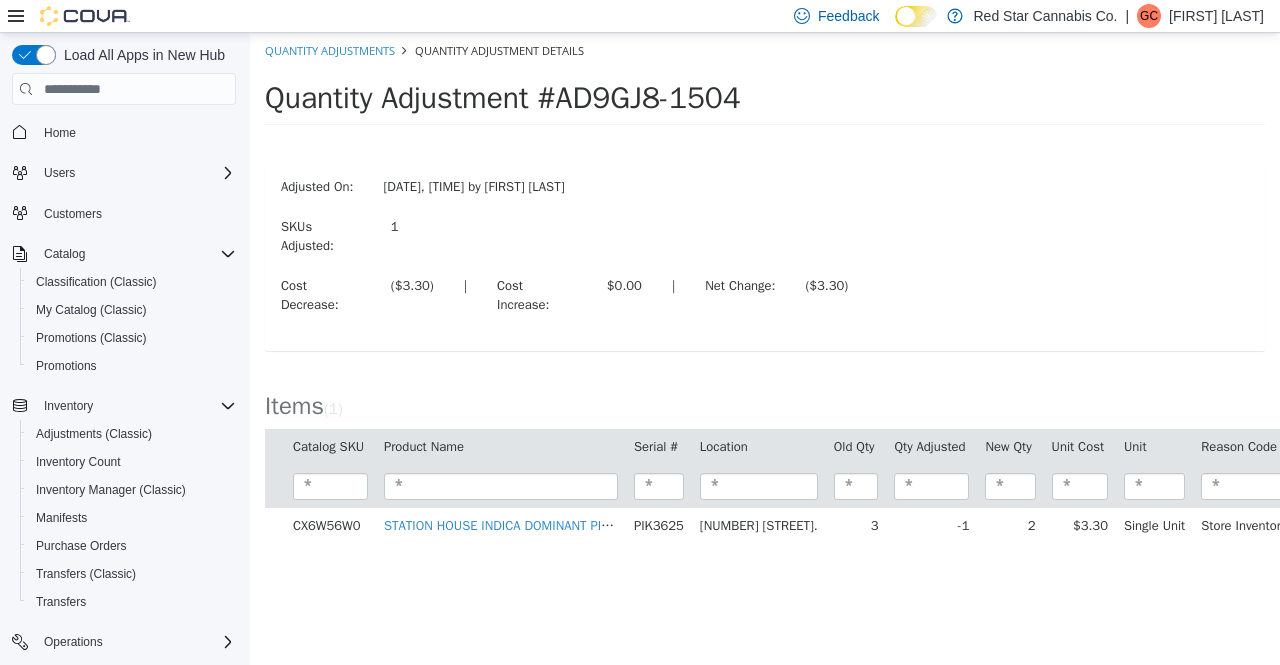 click on "SKUs Adjusted:  1" at bounding box center [765, 239] 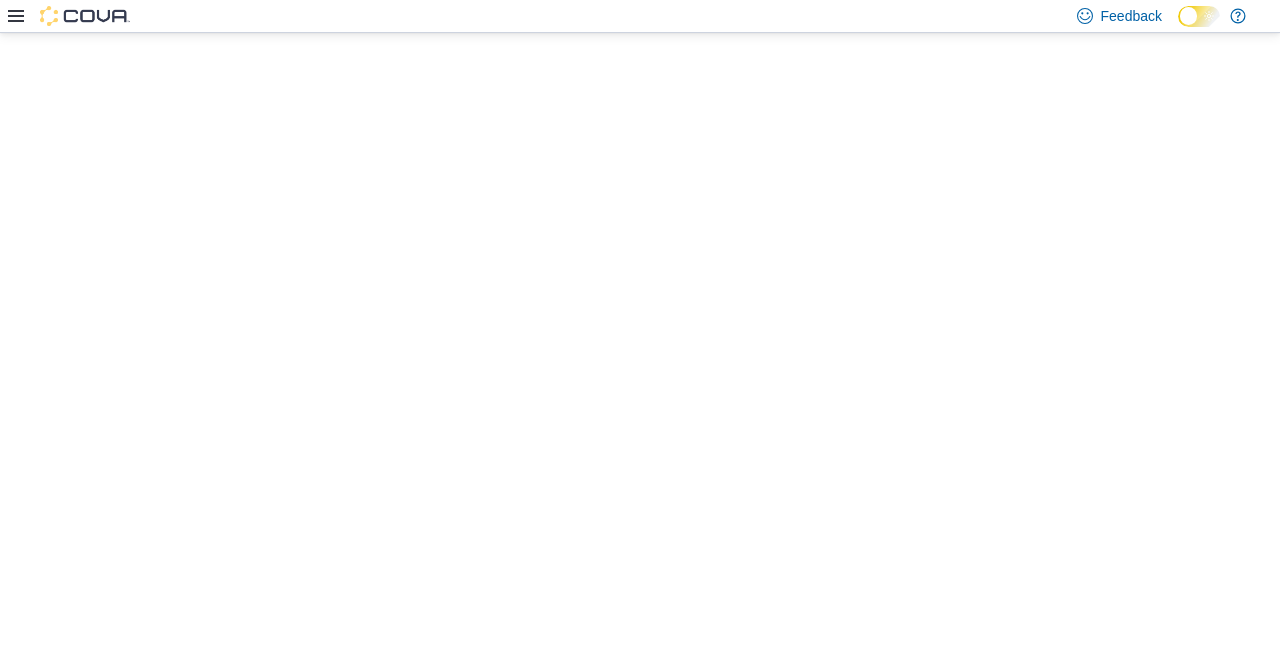 scroll, scrollTop: 0, scrollLeft: 0, axis: both 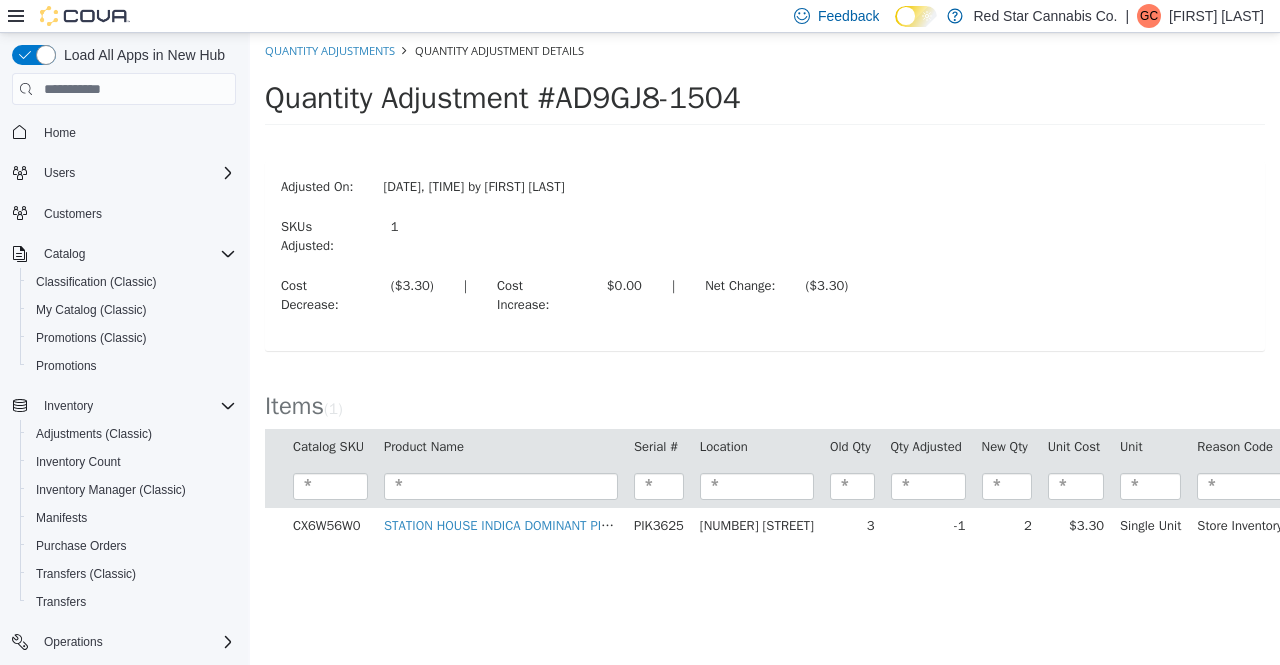 click on "SKUs Adjusted:  1" at bounding box center [765, 239] 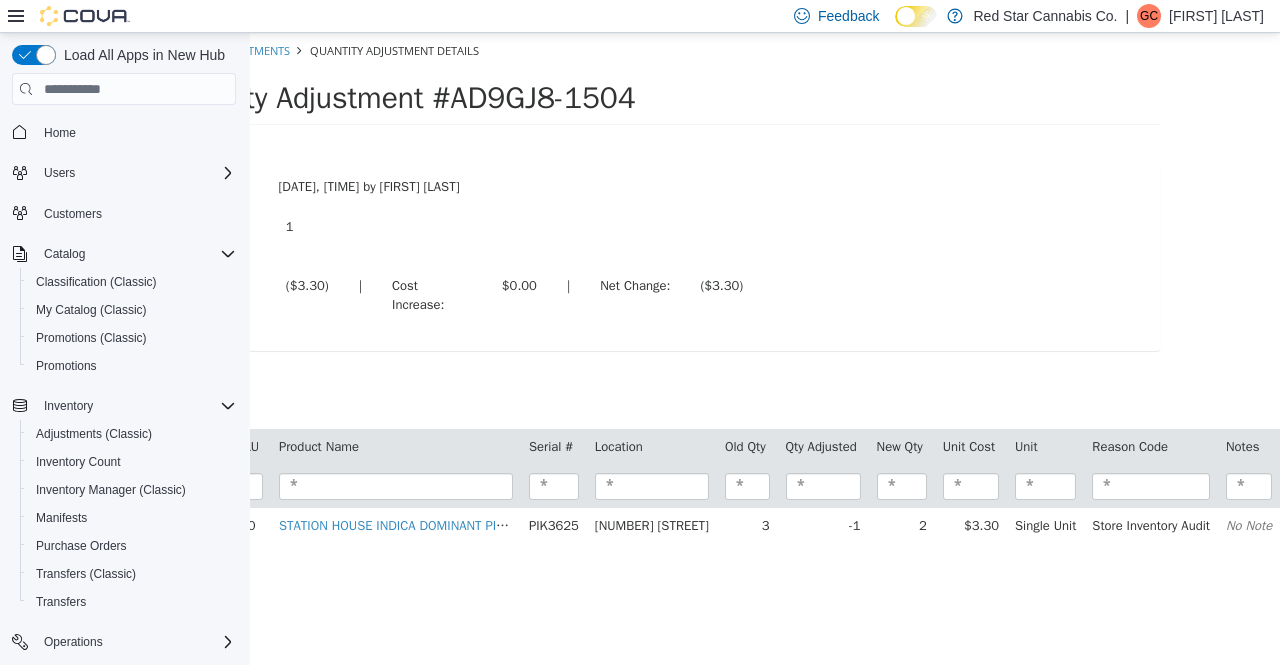 scroll, scrollTop: 0, scrollLeft: 0, axis: both 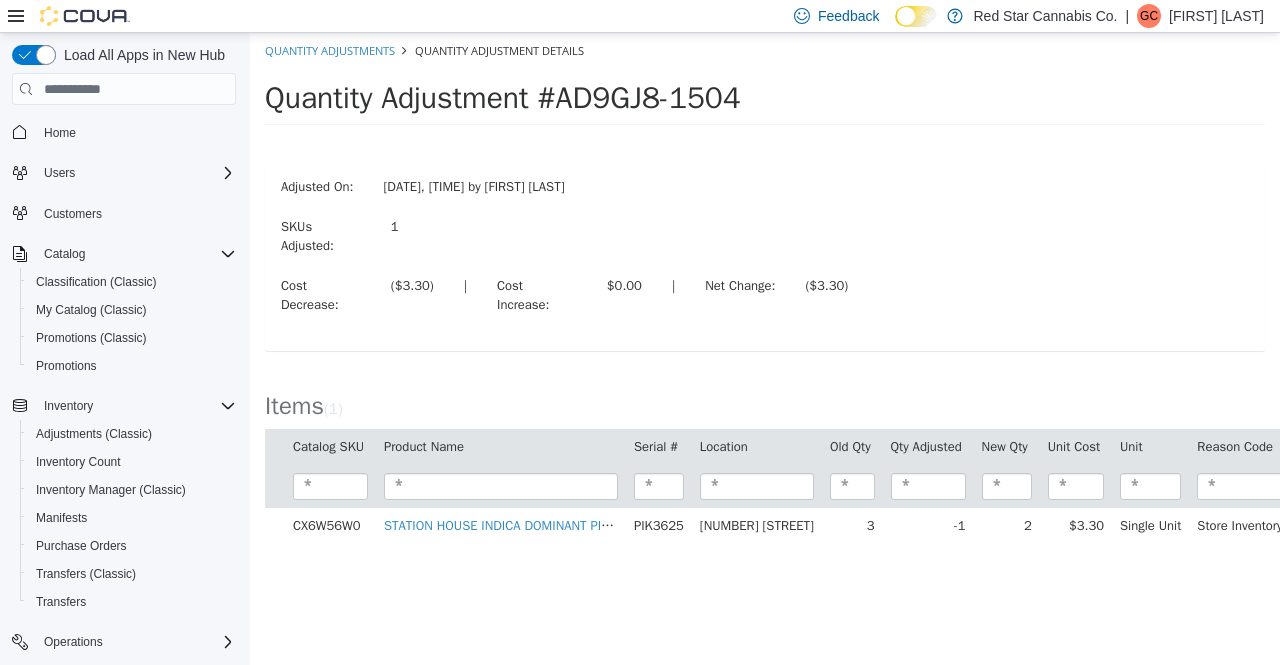 click on "Adjusted On:
[DATE], [TIME] by [FIRST] [LAST]
SKUs Adjusted:  1 Cost Decrease:  ($3.30) | Cost Increase:  $0.00 | Net Change:  ($3.30)" at bounding box center (765, 256) 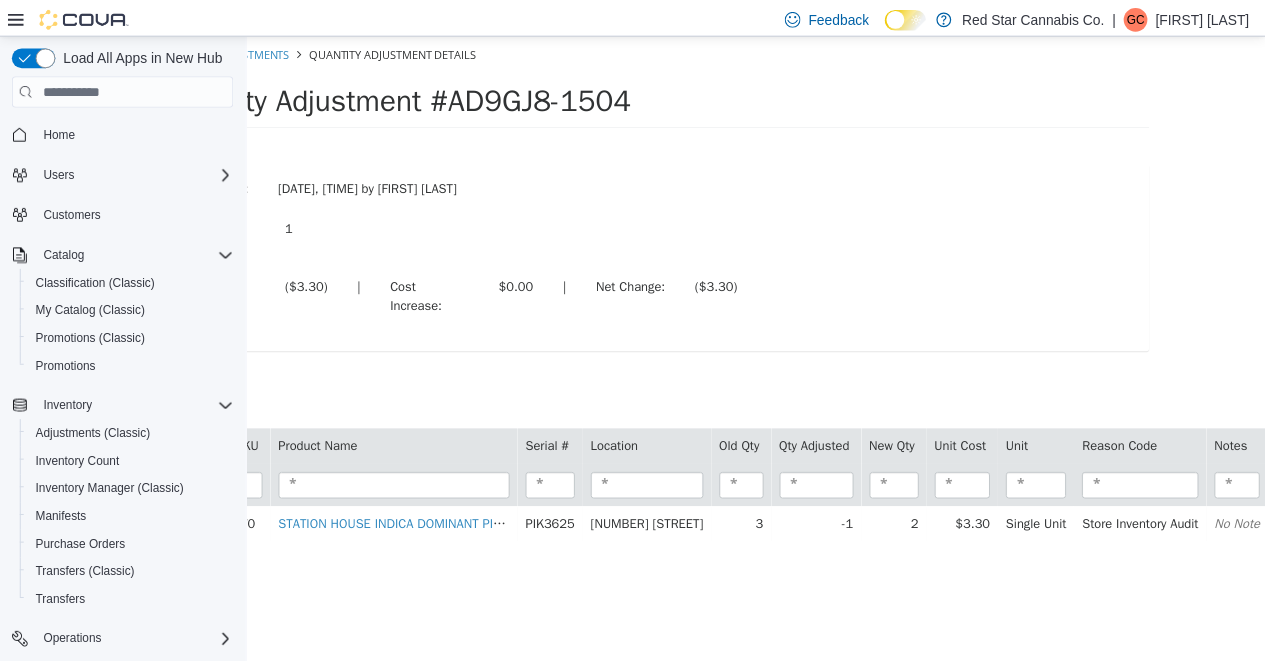 scroll, scrollTop: 0, scrollLeft: 0, axis: both 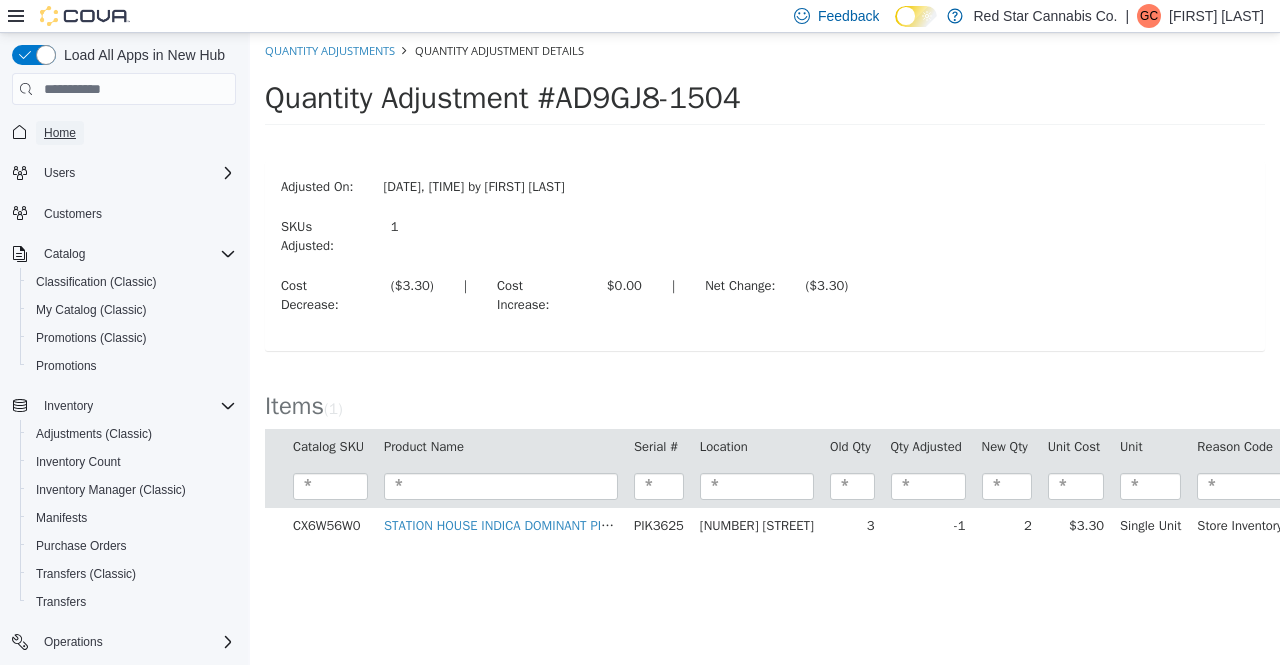 click on "Home" at bounding box center (60, 133) 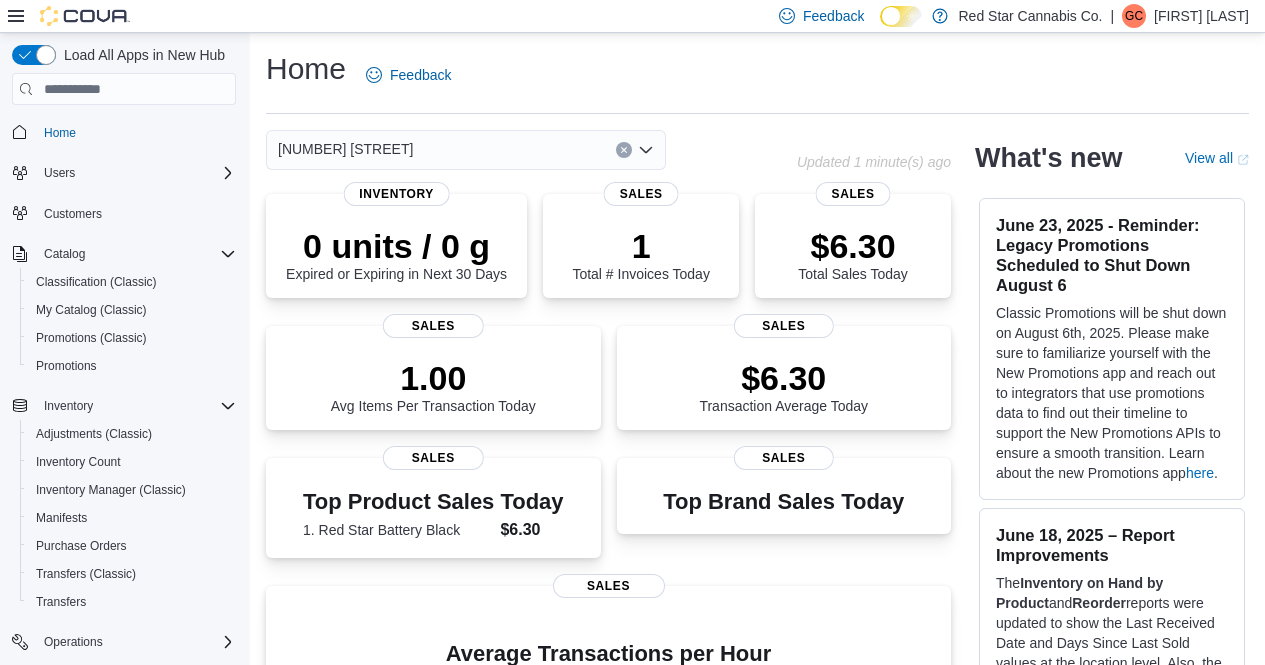 click 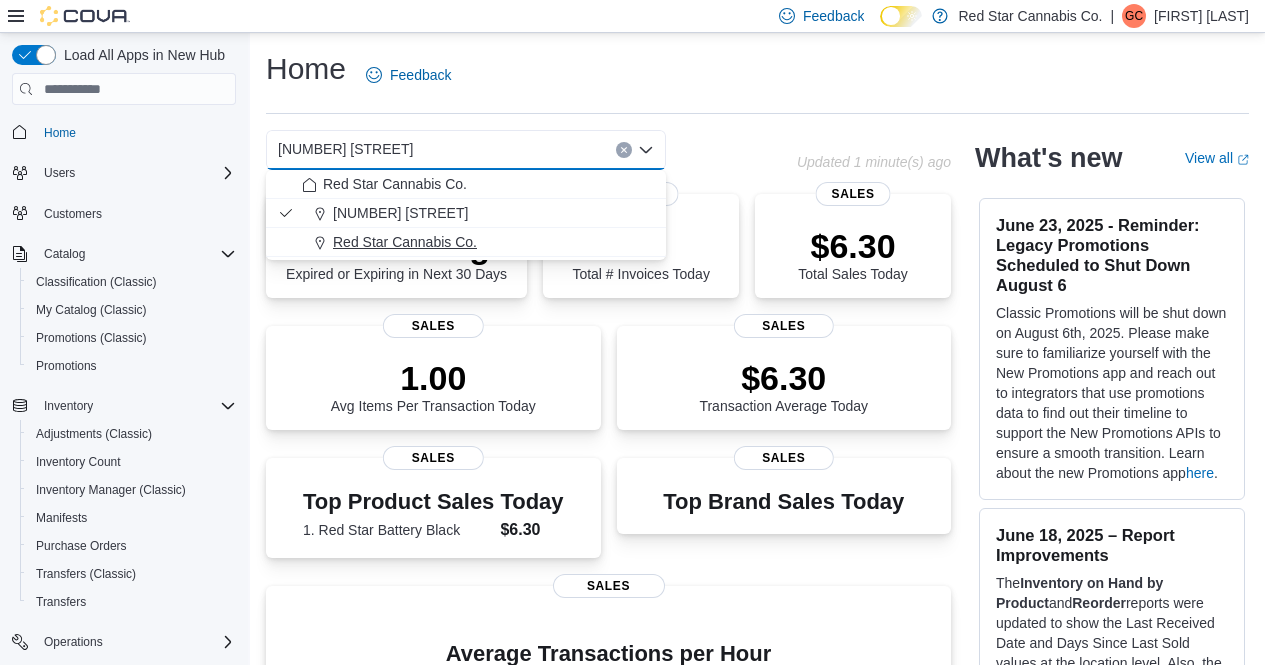 click on "Red Star Cannabis Co." at bounding box center (466, 242) 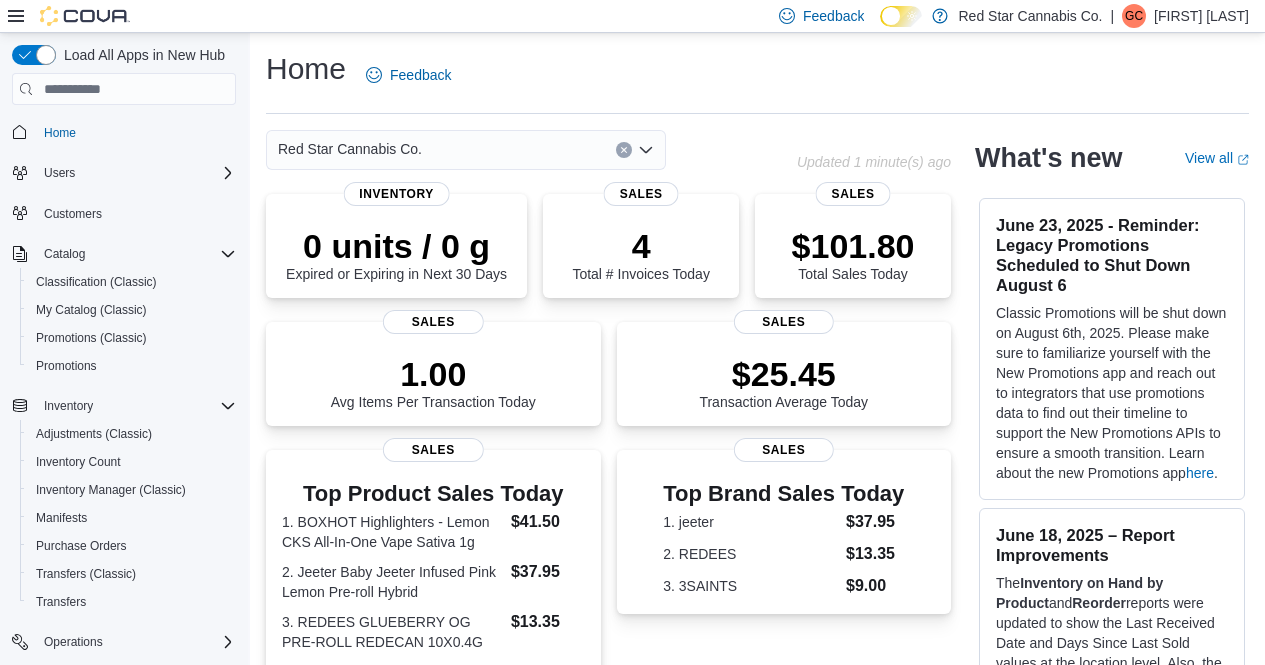 click 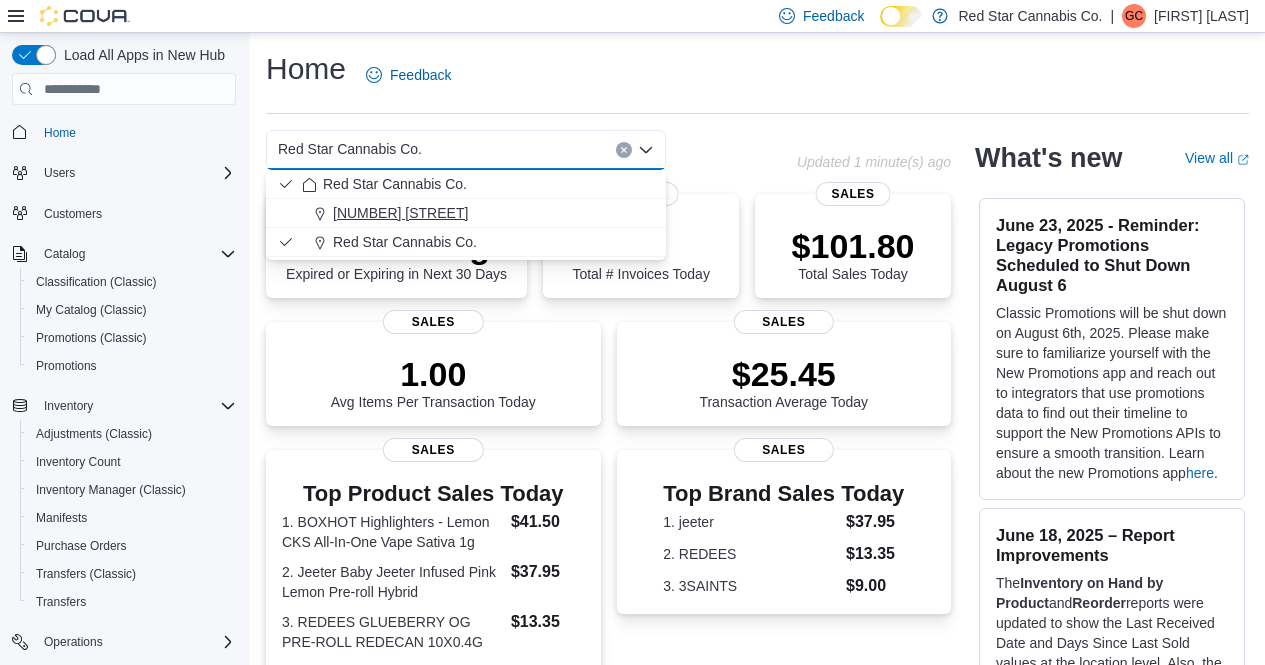 click on "[NUMBER] [STREET]" at bounding box center (478, 213) 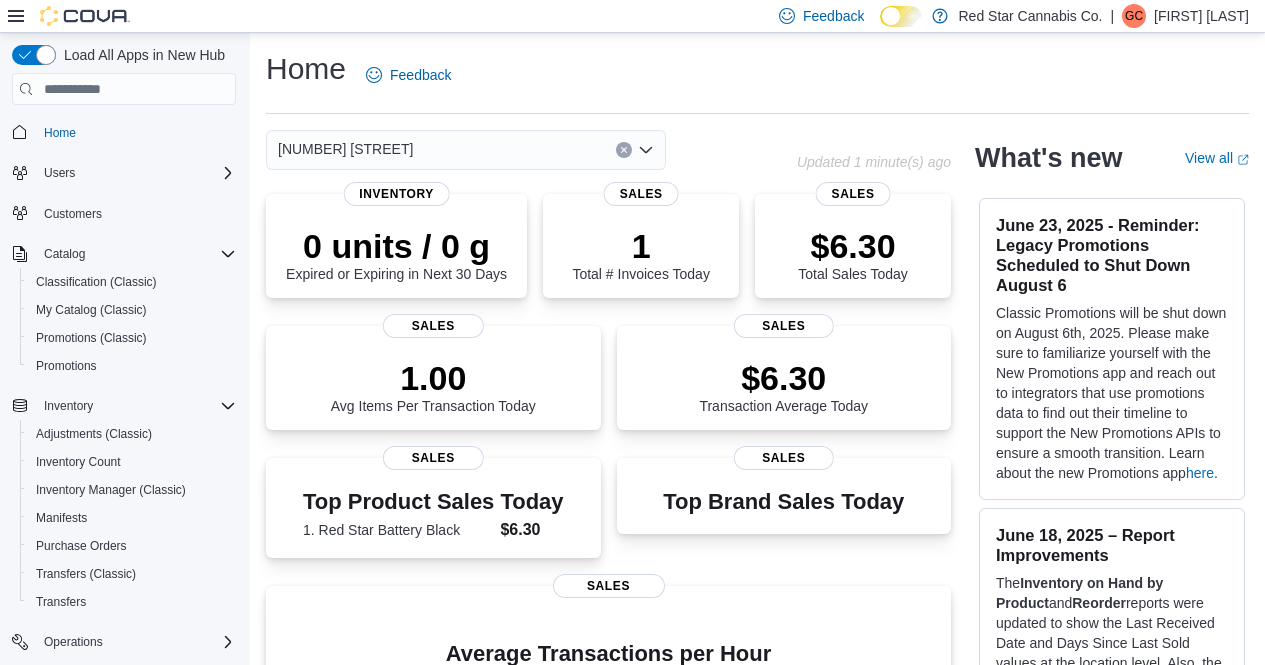click on "Home Feedback" at bounding box center [757, 81] 